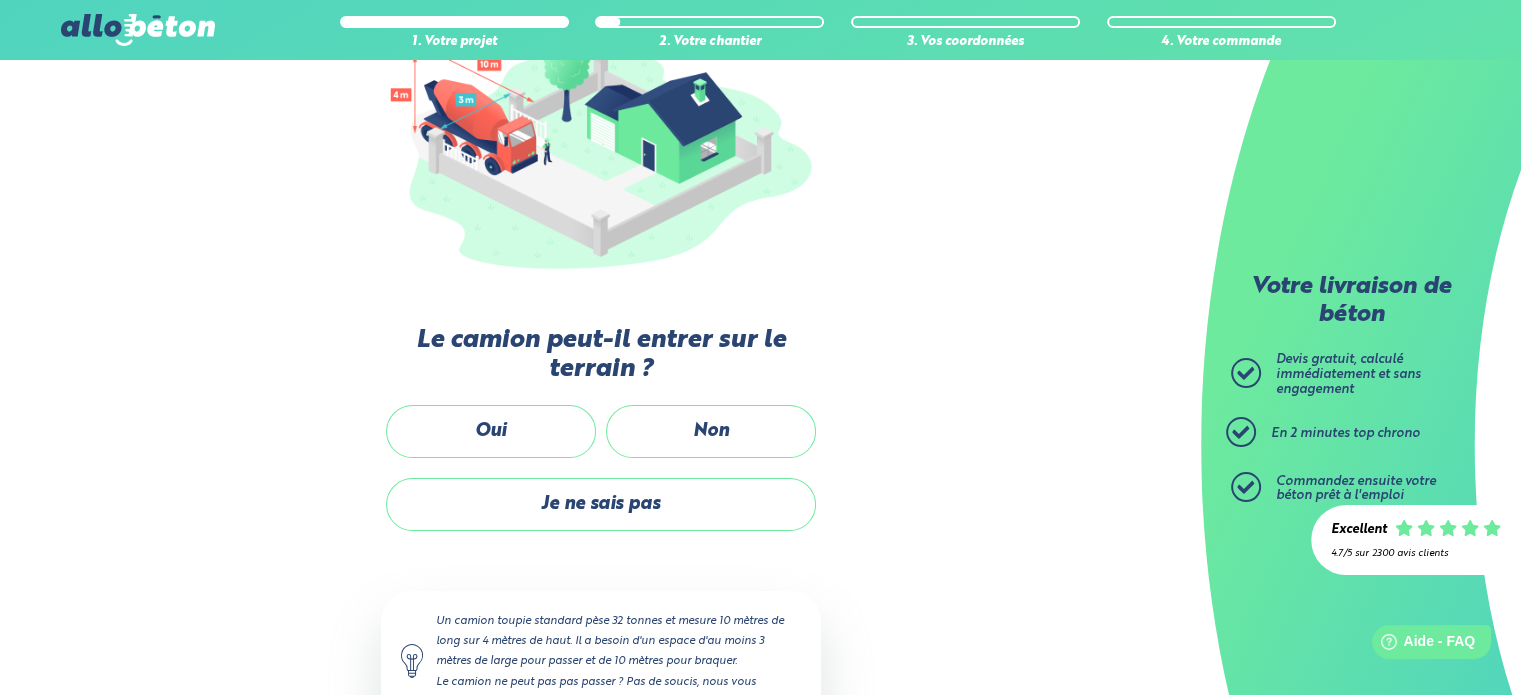 scroll, scrollTop: 0, scrollLeft: 0, axis: both 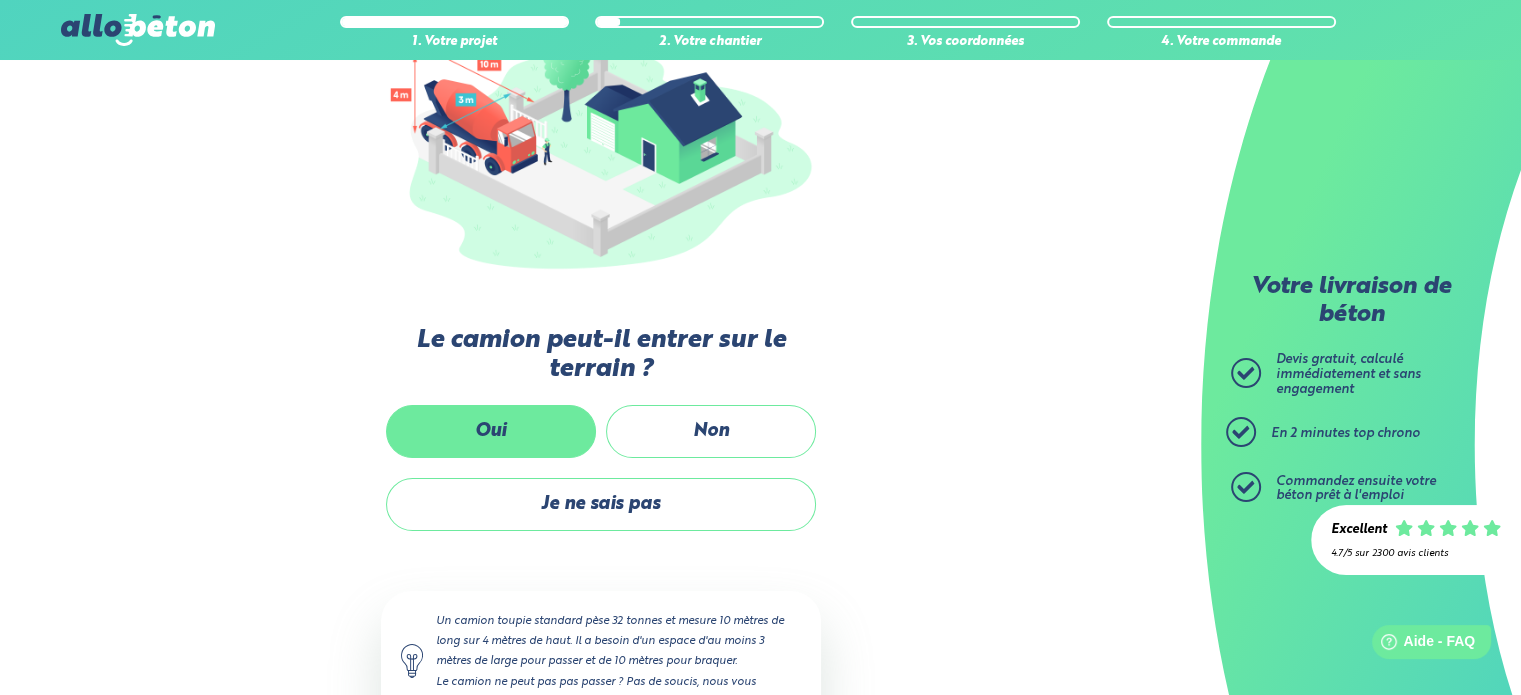 click on "Oui" at bounding box center [491, 431] 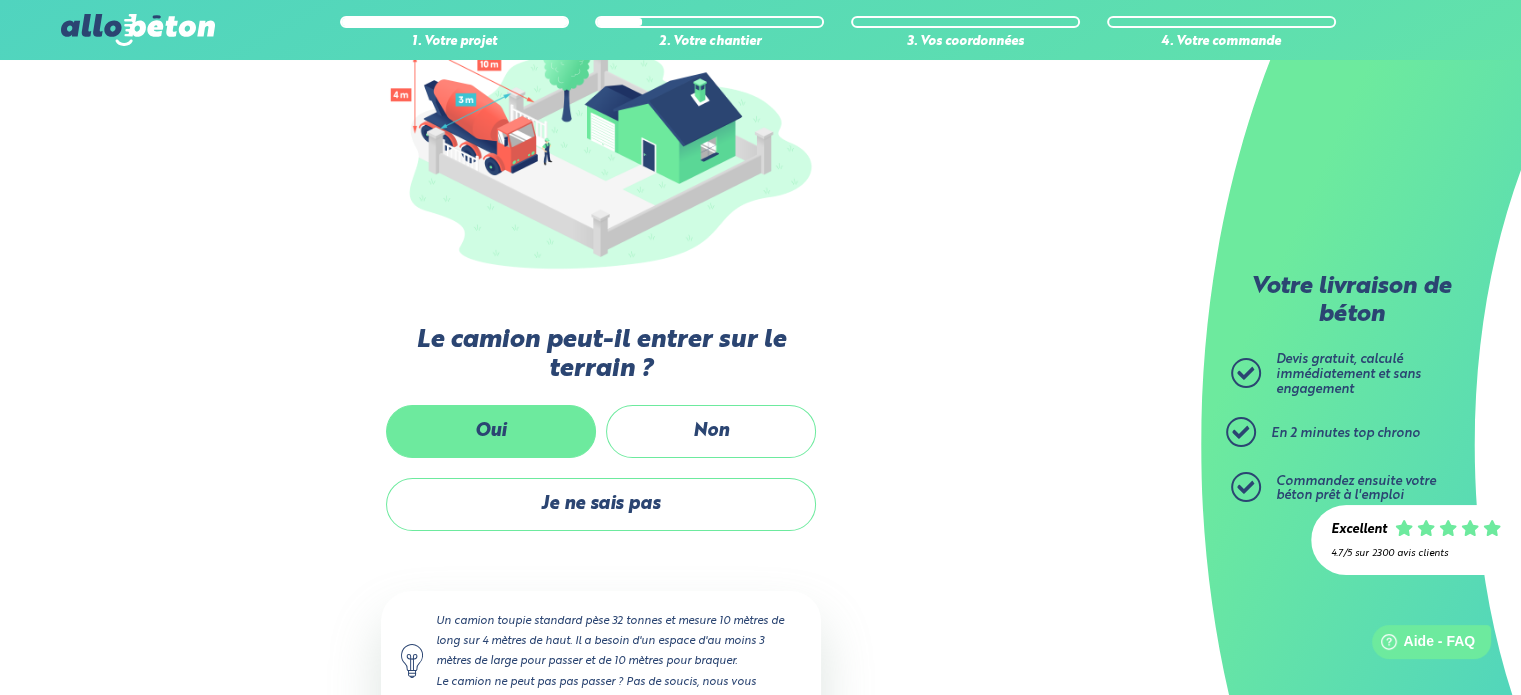 scroll, scrollTop: 0, scrollLeft: 0, axis: both 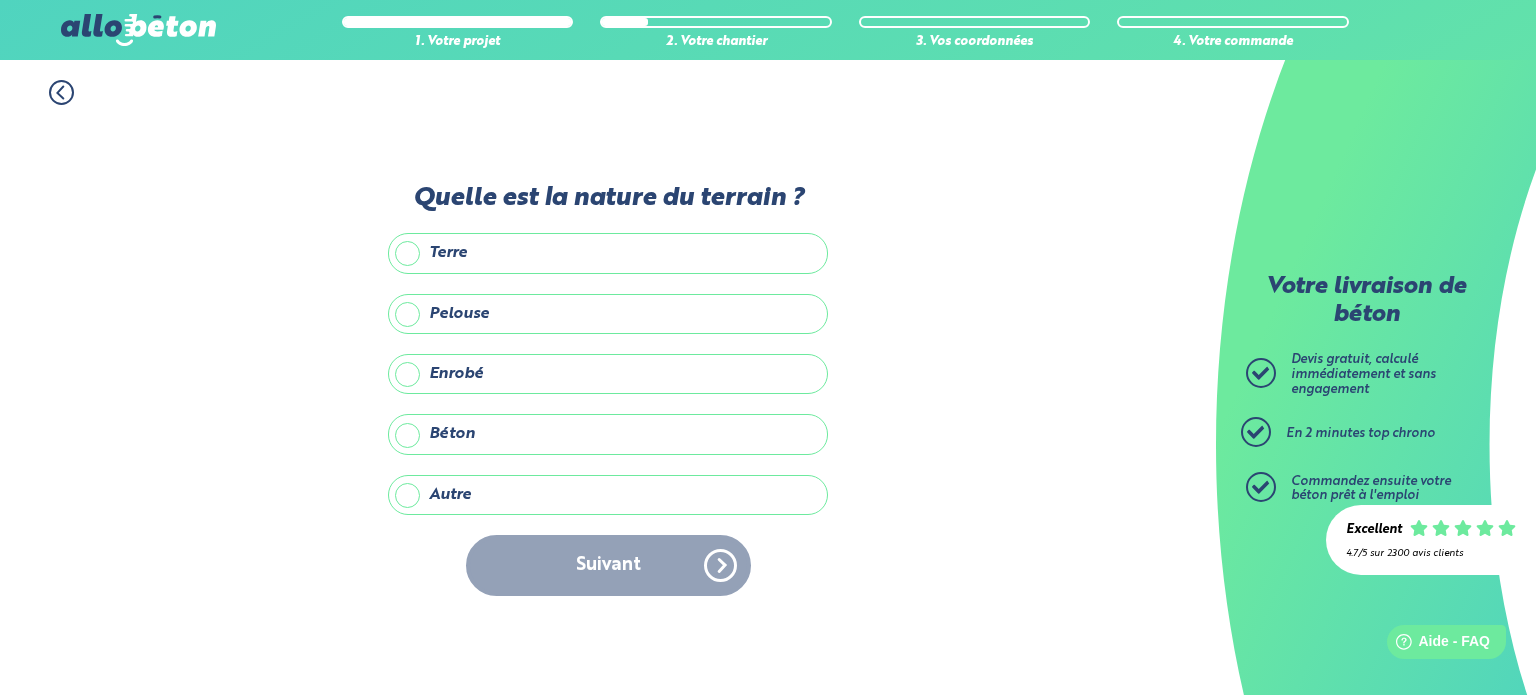 click on "Terre" at bounding box center [608, 253] 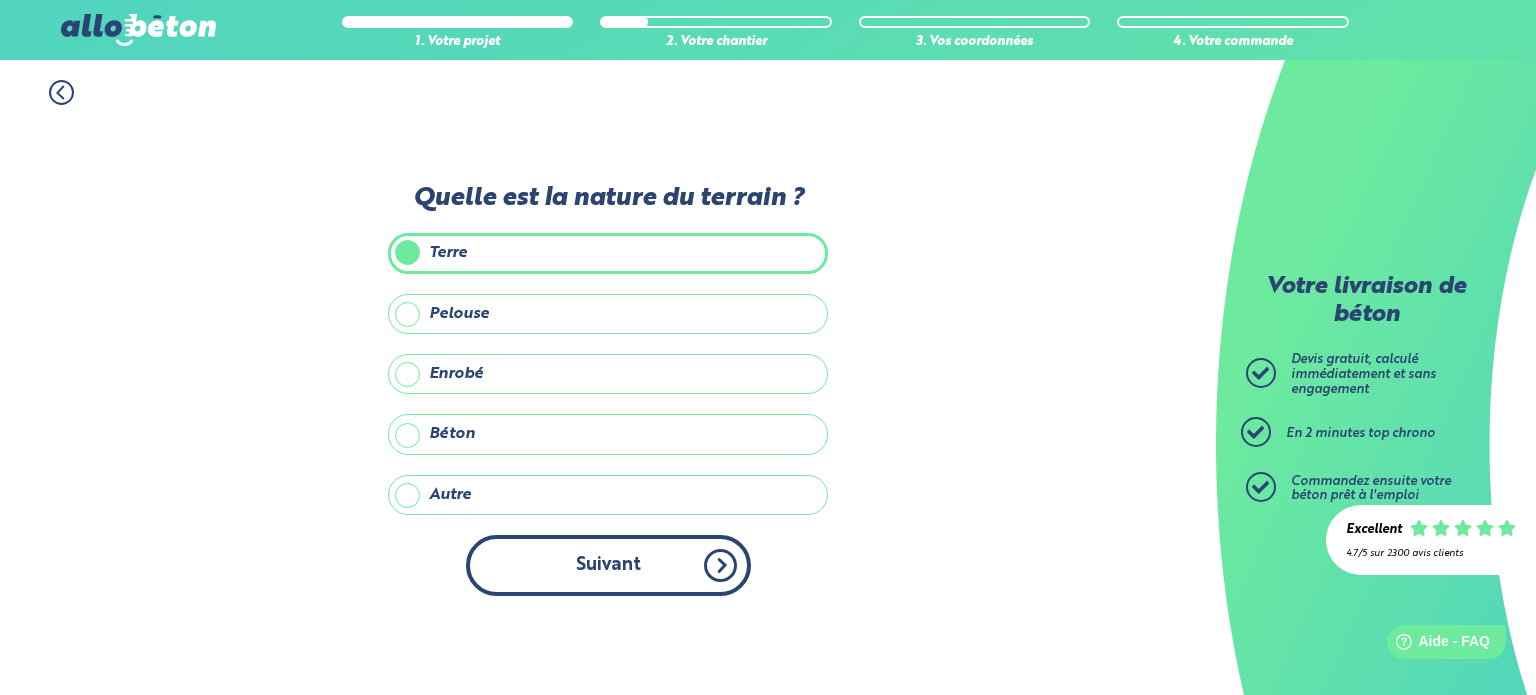 click on "Suivant" at bounding box center (608, 565) 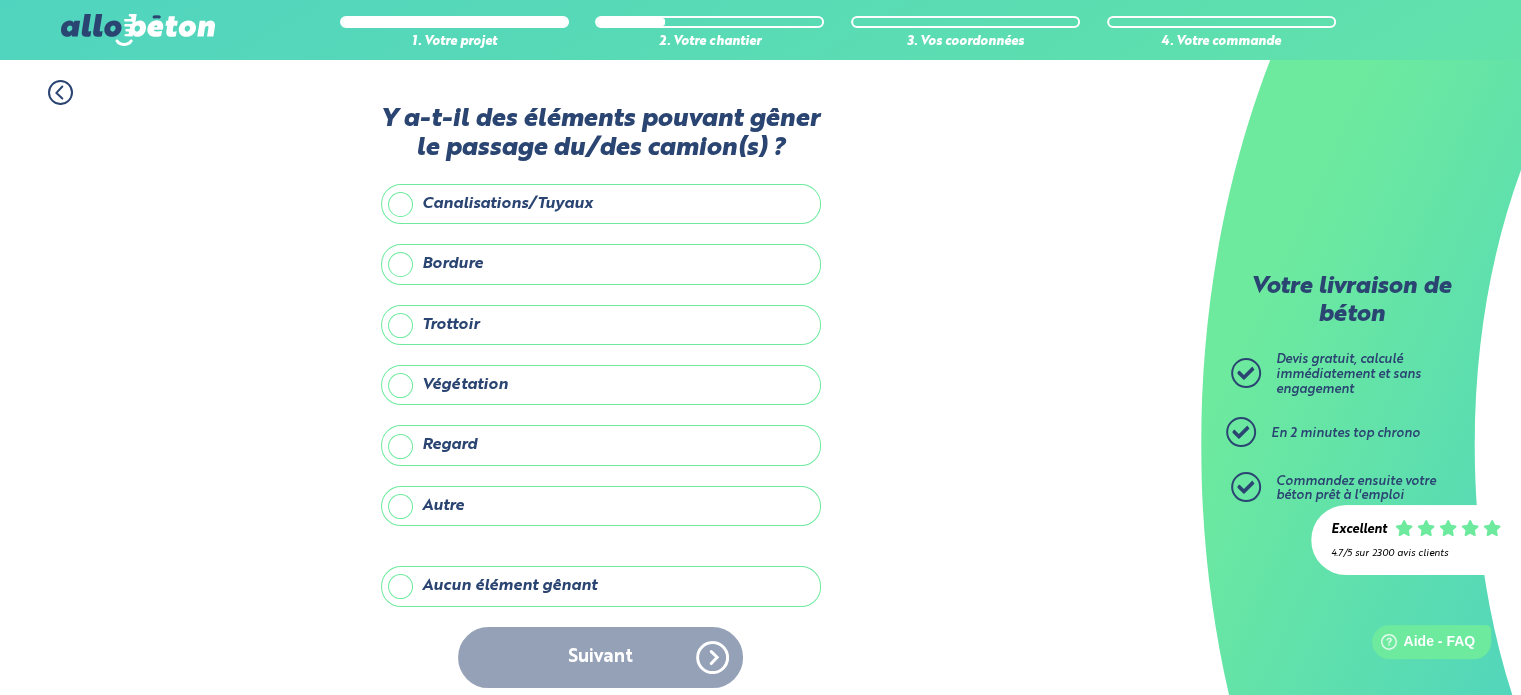 click on "Aucun élément gênant" at bounding box center (601, 586) 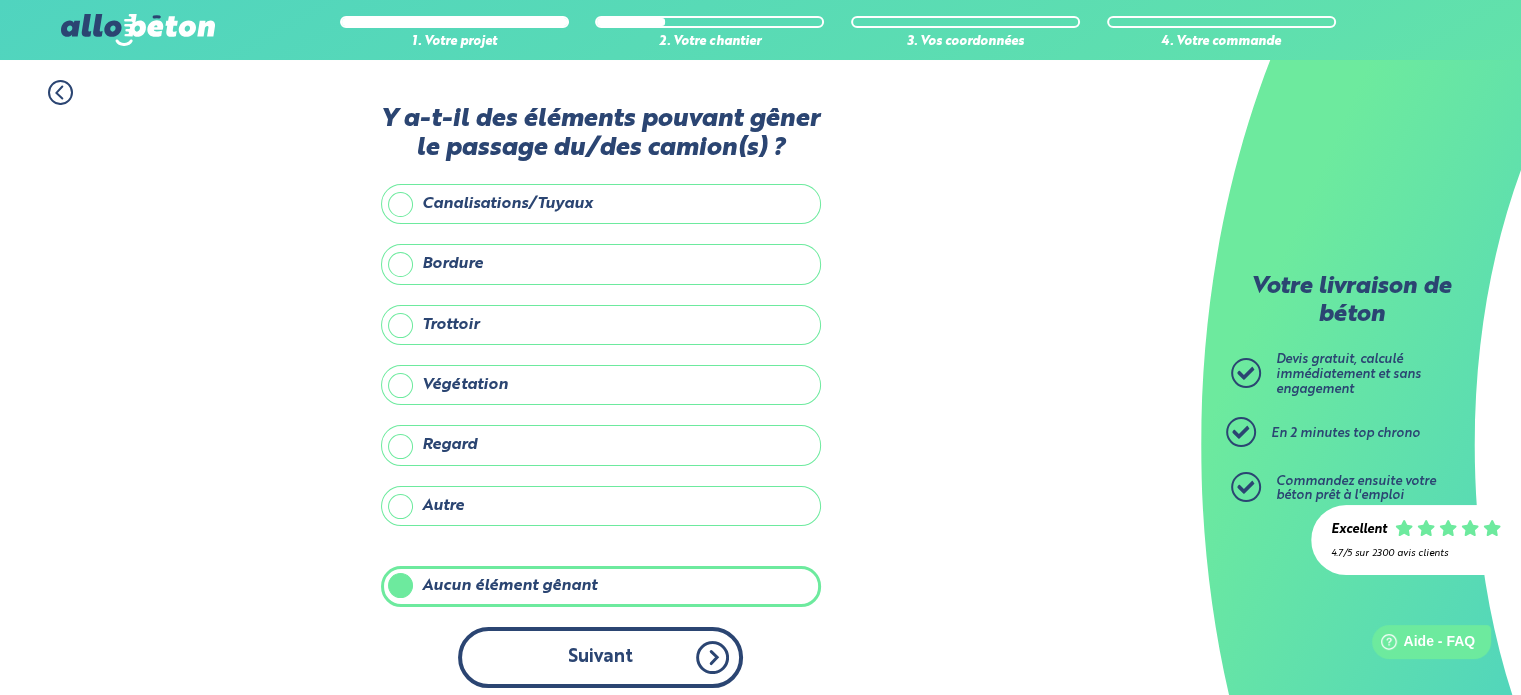 click on "Suivant" at bounding box center [600, 657] 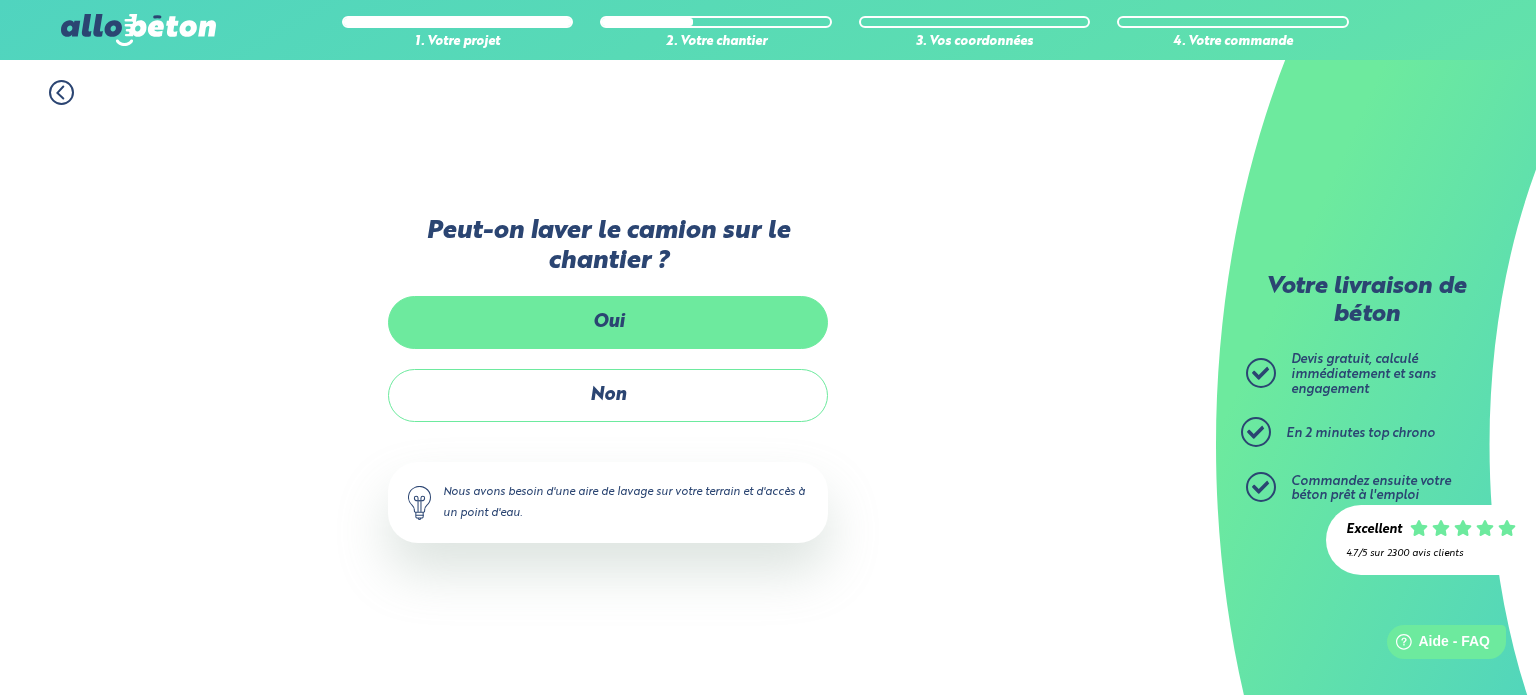 click on "Oui" at bounding box center (608, 322) 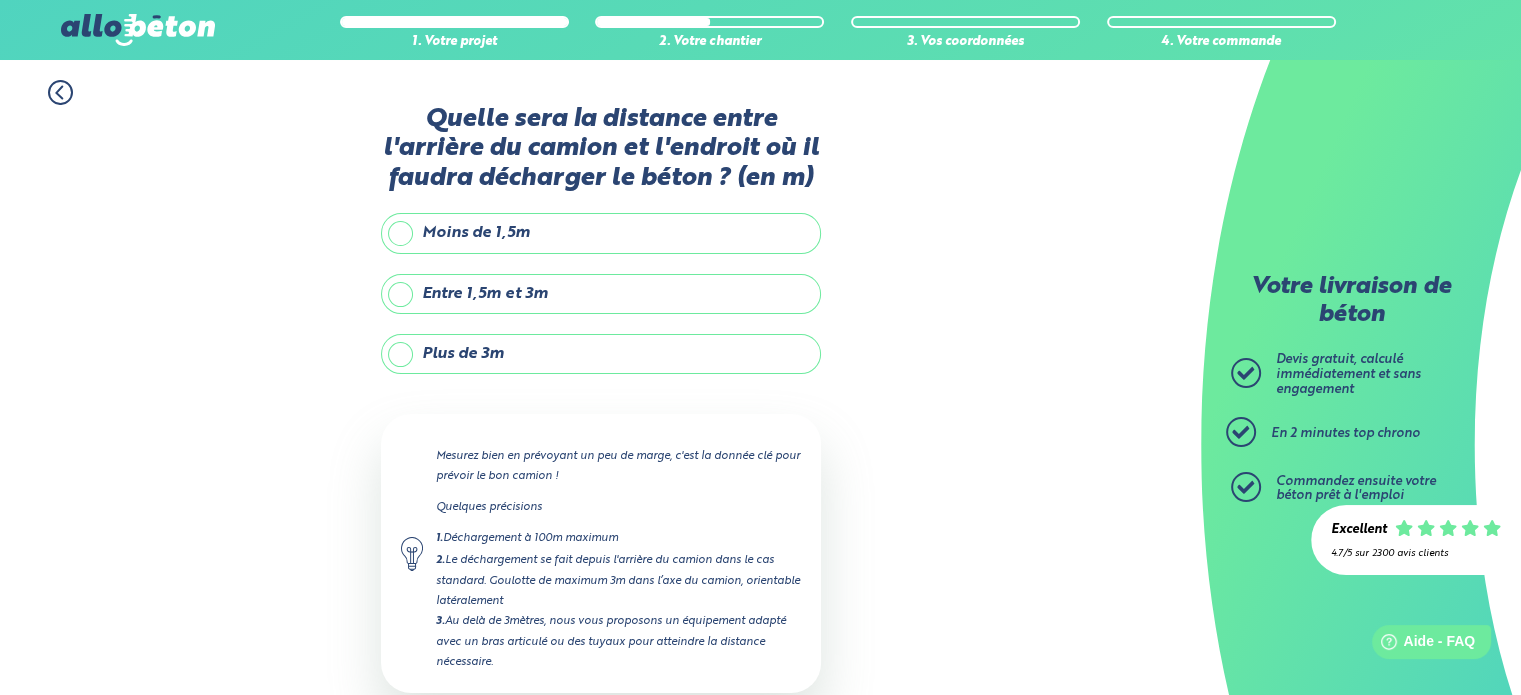 click on "Moins de 1,5m" at bounding box center [601, 233] 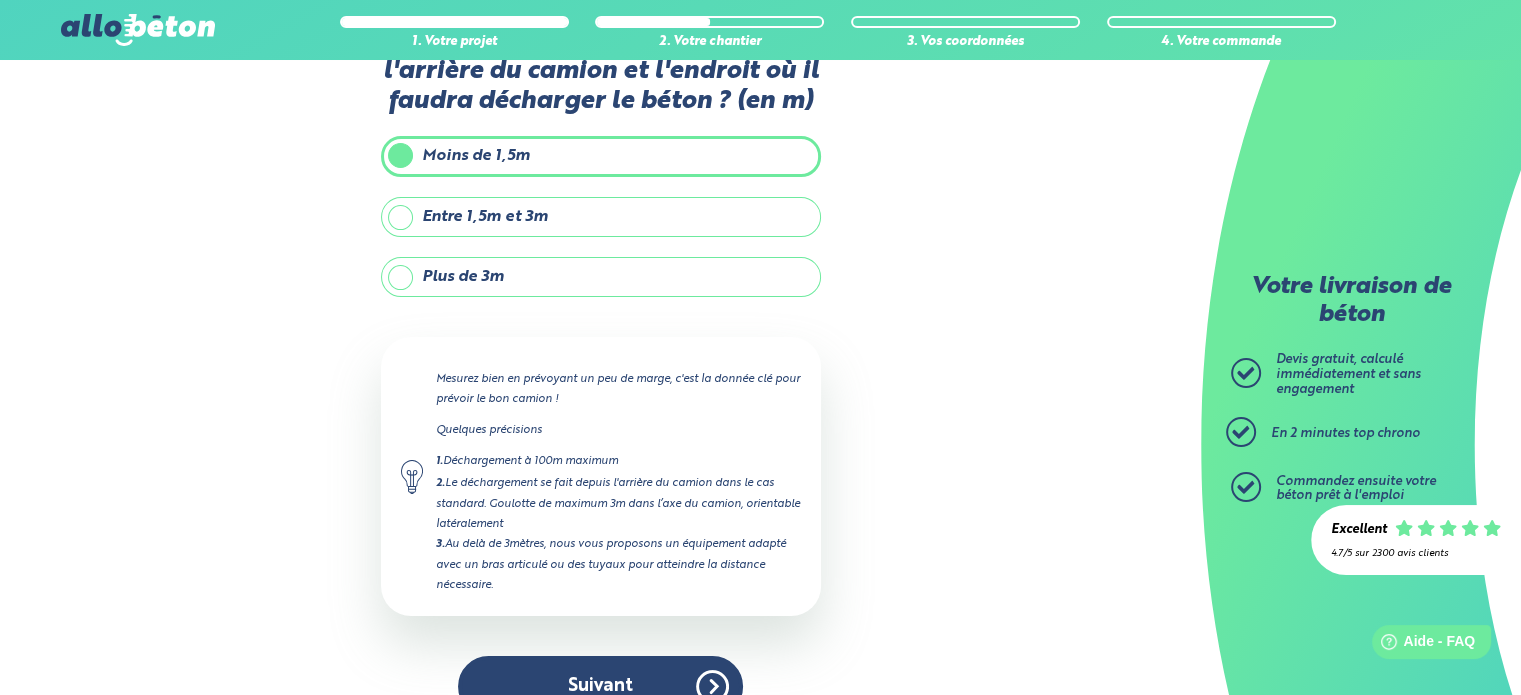 scroll, scrollTop: 113, scrollLeft: 0, axis: vertical 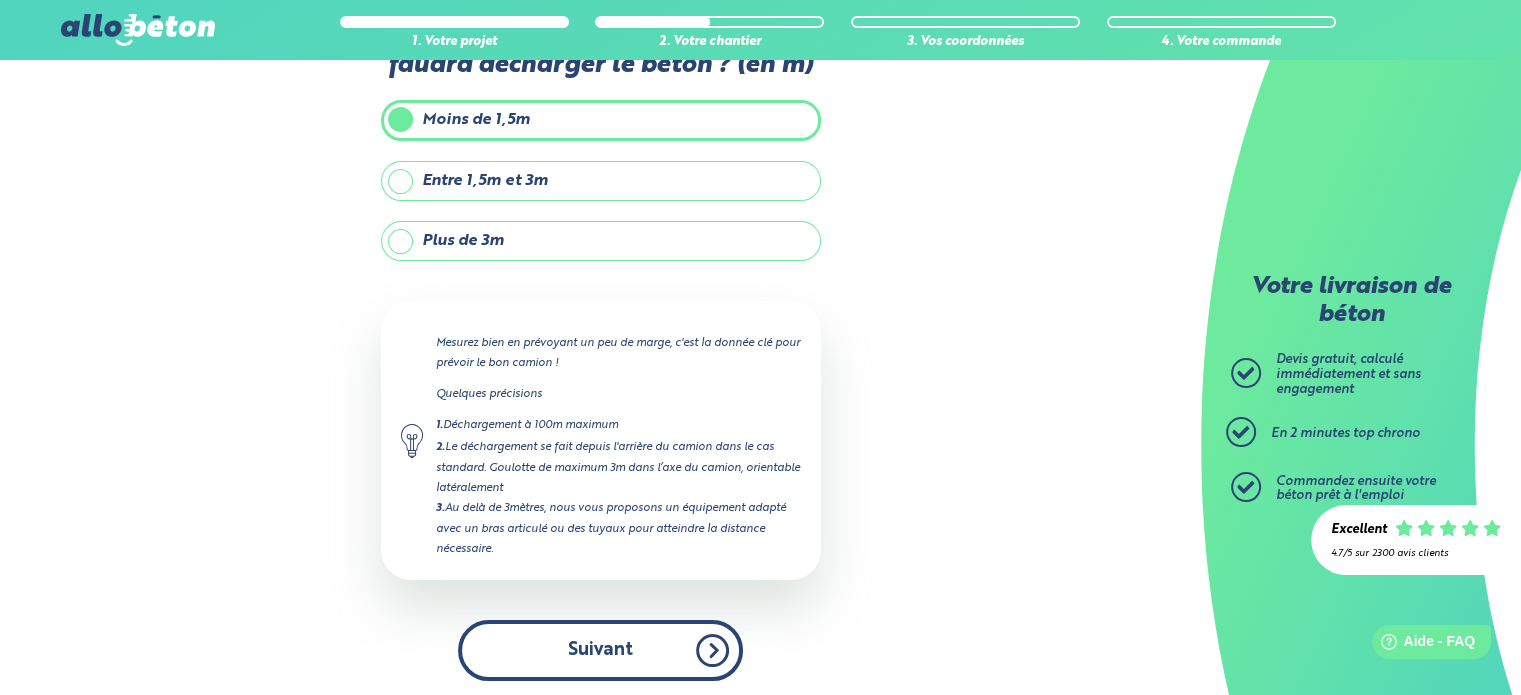 click on "Suivant" at bounding box center (600, 650) 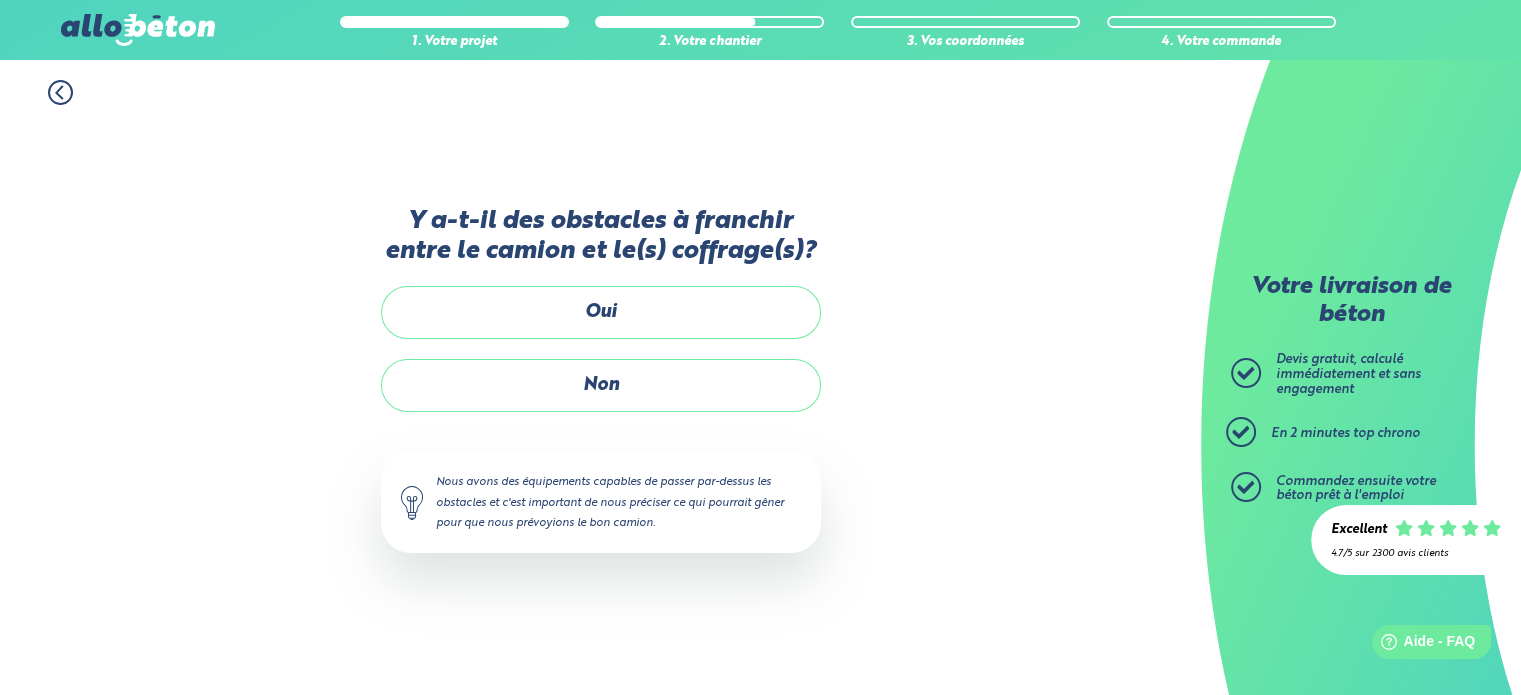 scroll, scrollTop: 0, scrollLeft: 0, axis: both 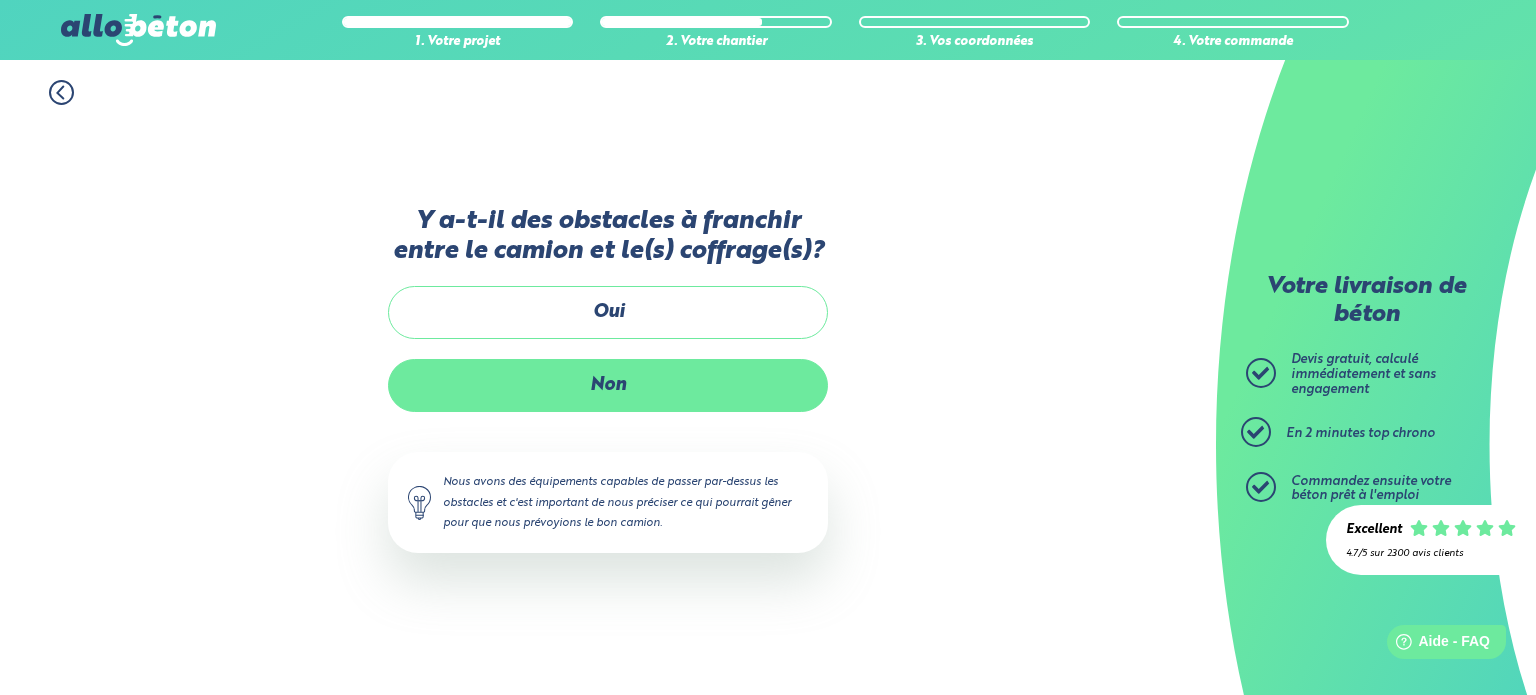 click on "Non" at bounding box center [608, 385] 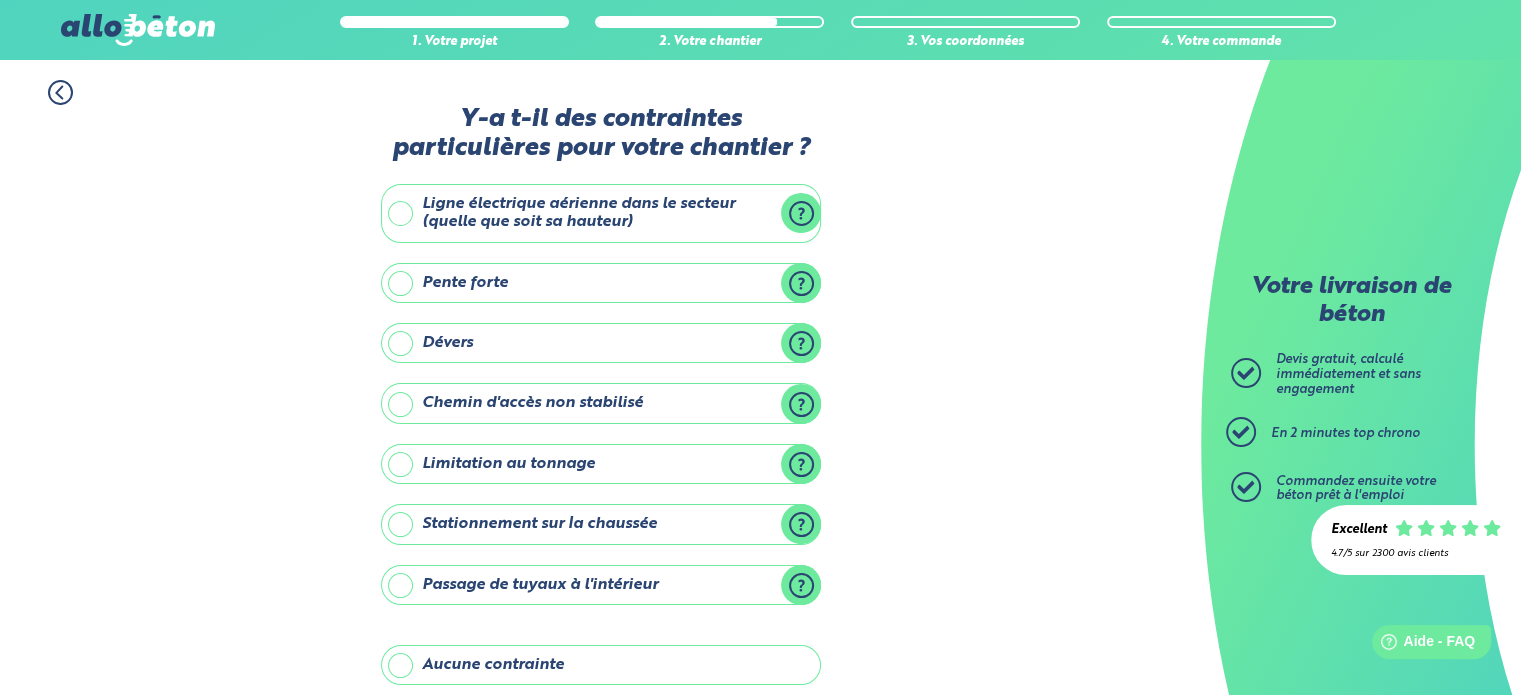 click on "Aucune contrainte" at bounding box center [601, 665] 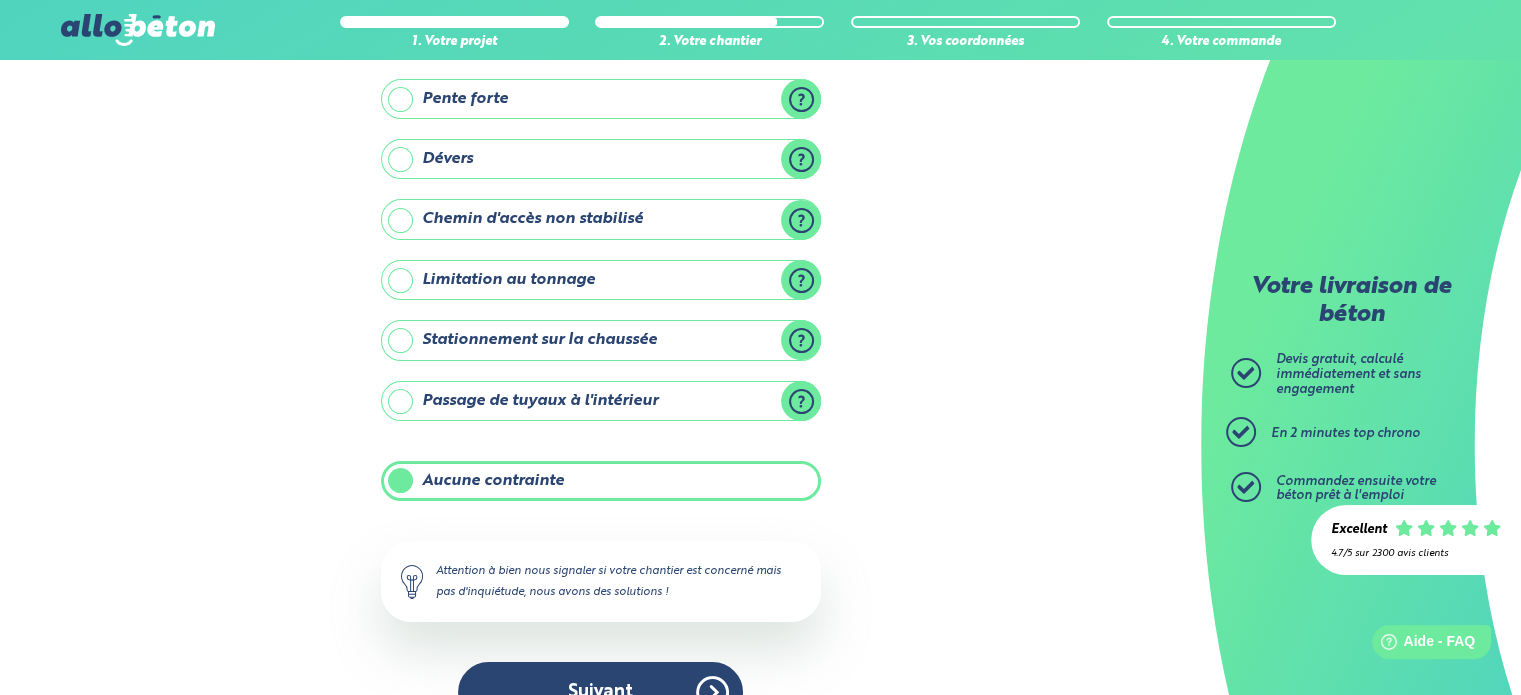 scroll, scrollTop: 228, scrollLeft: 0, axis: vertical 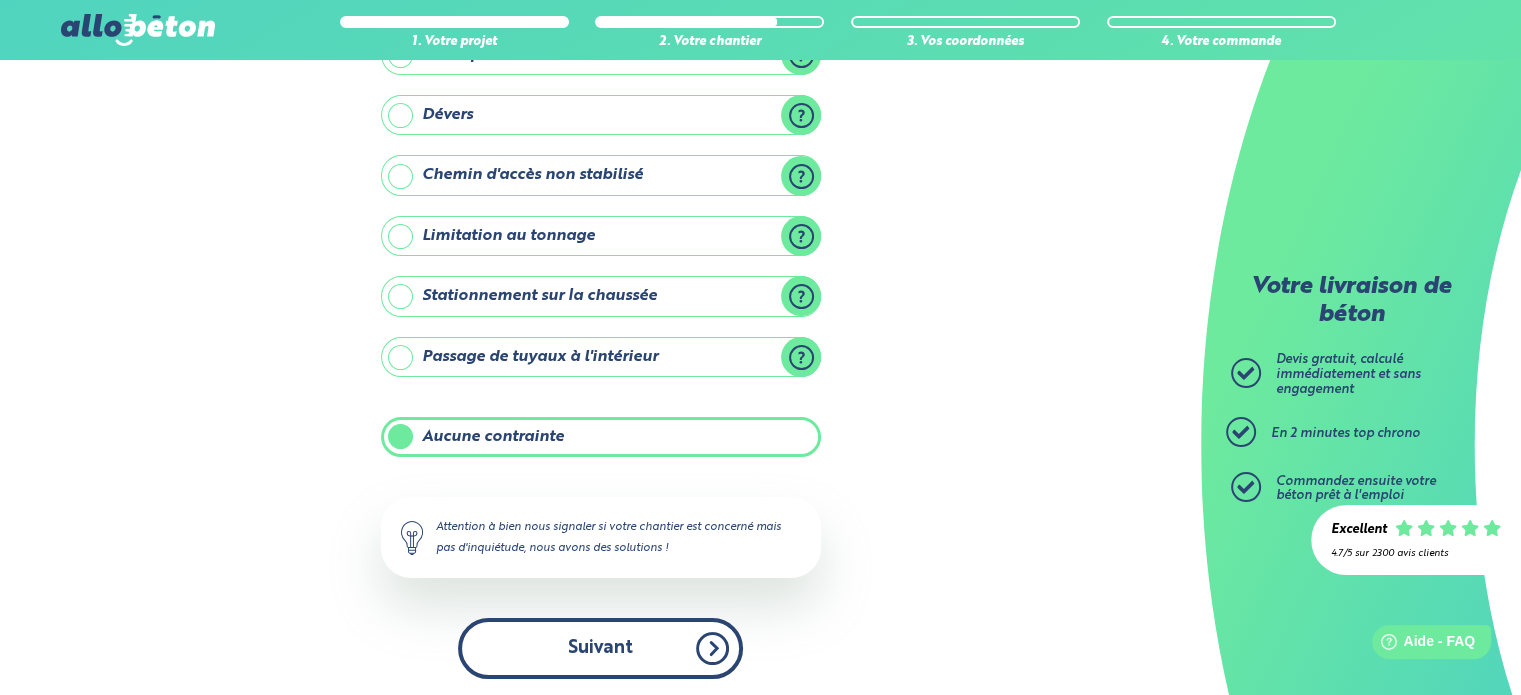 click on "Suivant" at bounding box center (600, 648) 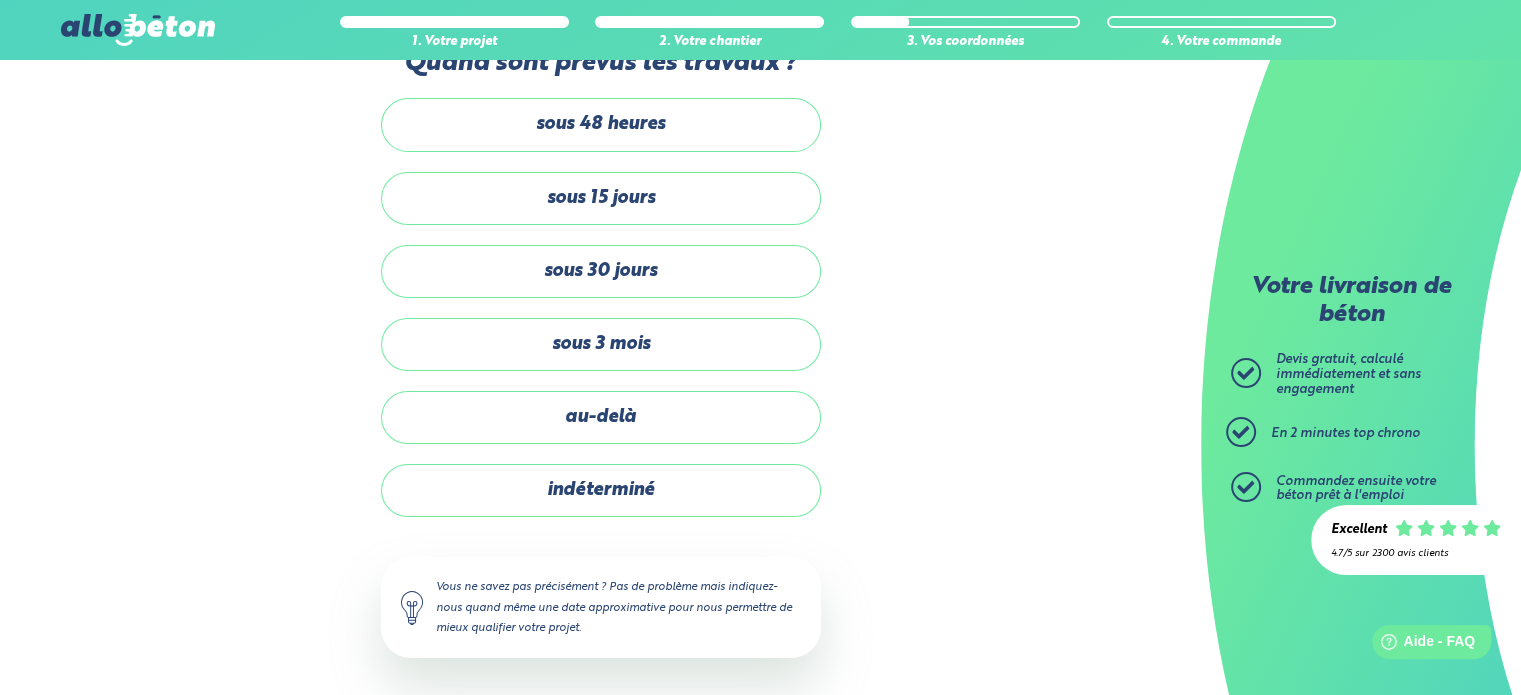 scroll, scrollTop: 0, scrollLeft: 0, axis: both 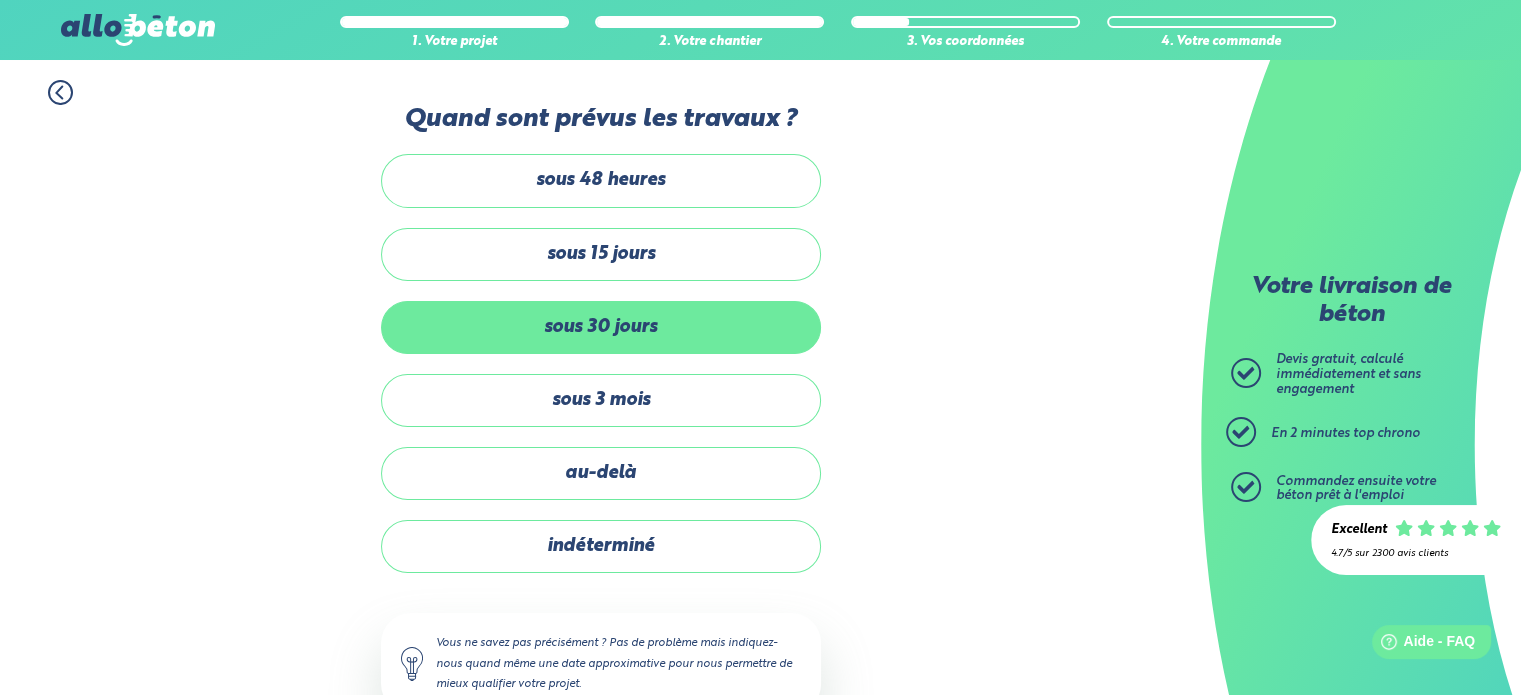 click on "sous 30 jours" at bounding box center (601, 327) 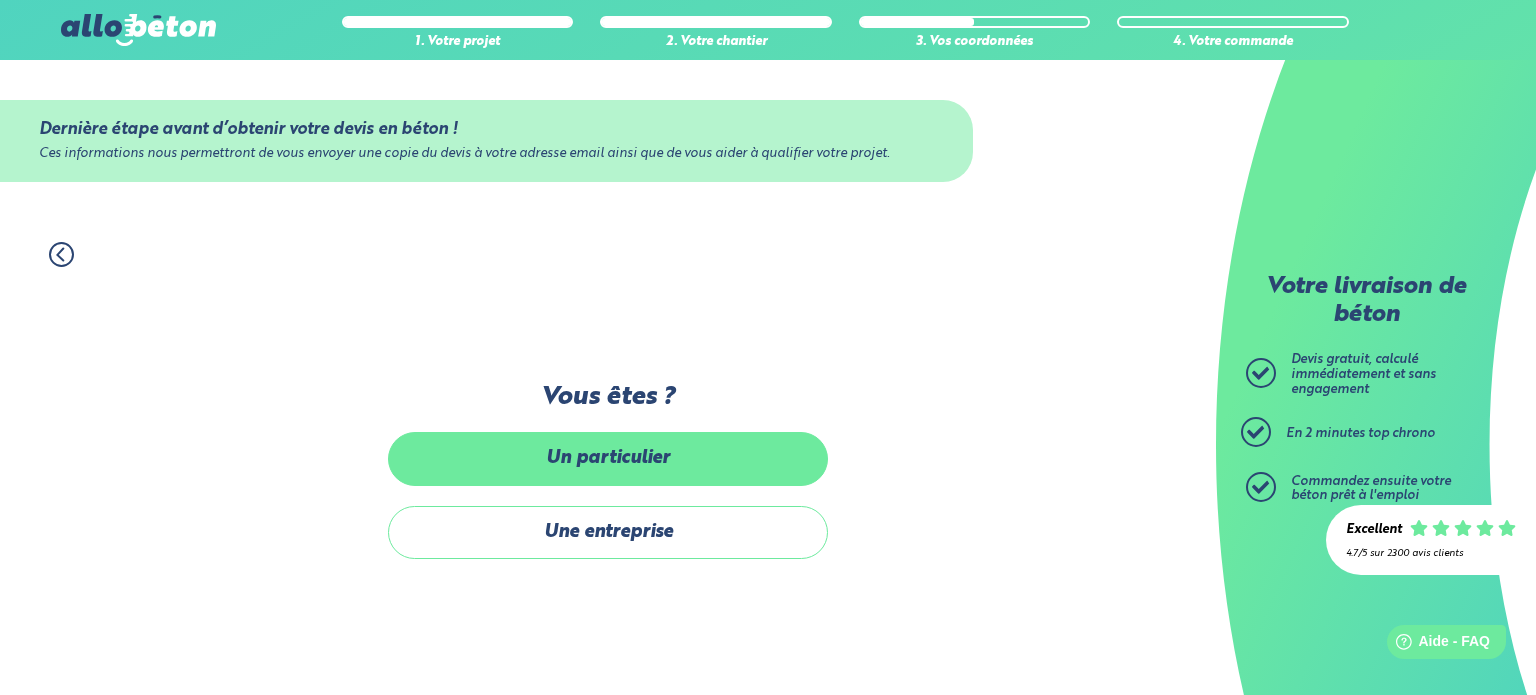 click on "Un particulier" at bounding box center (608, 458) 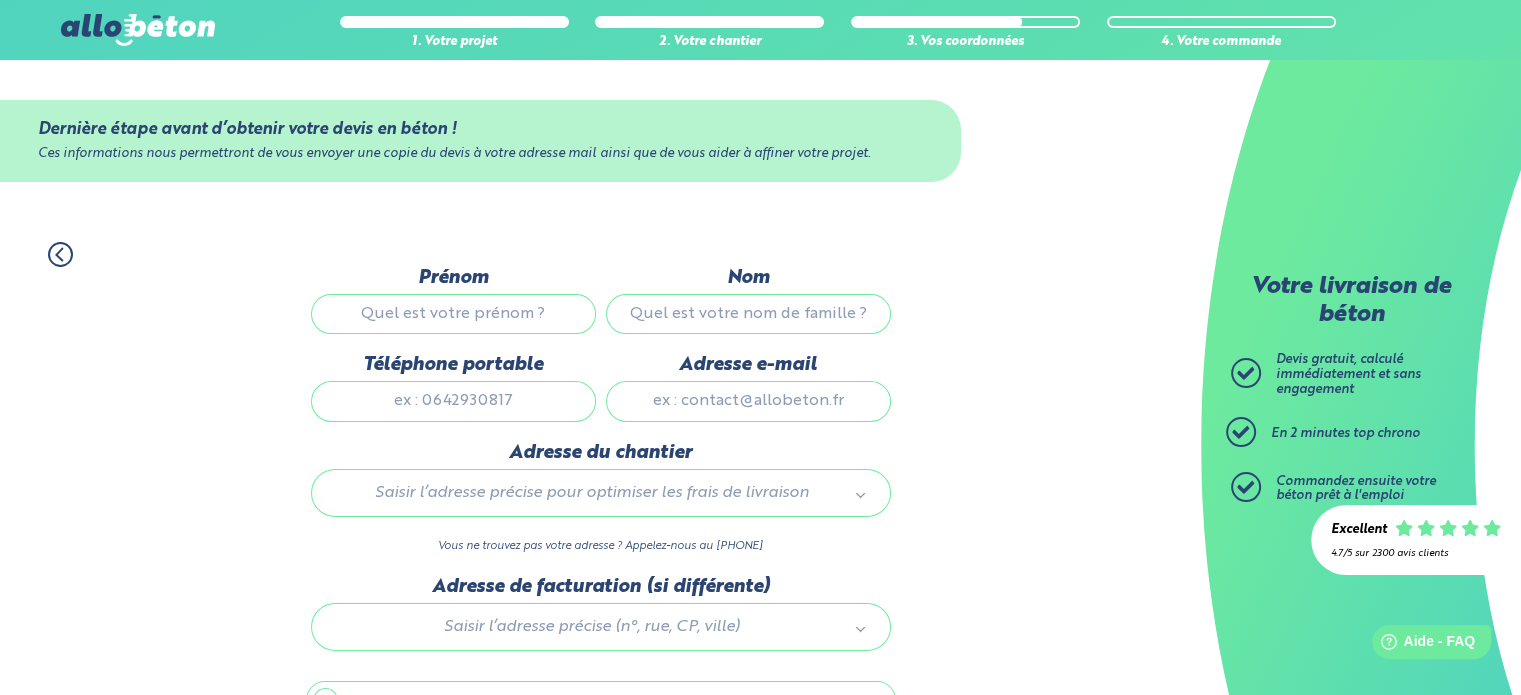 click on "Prénom" at bounding box center [453, 314] 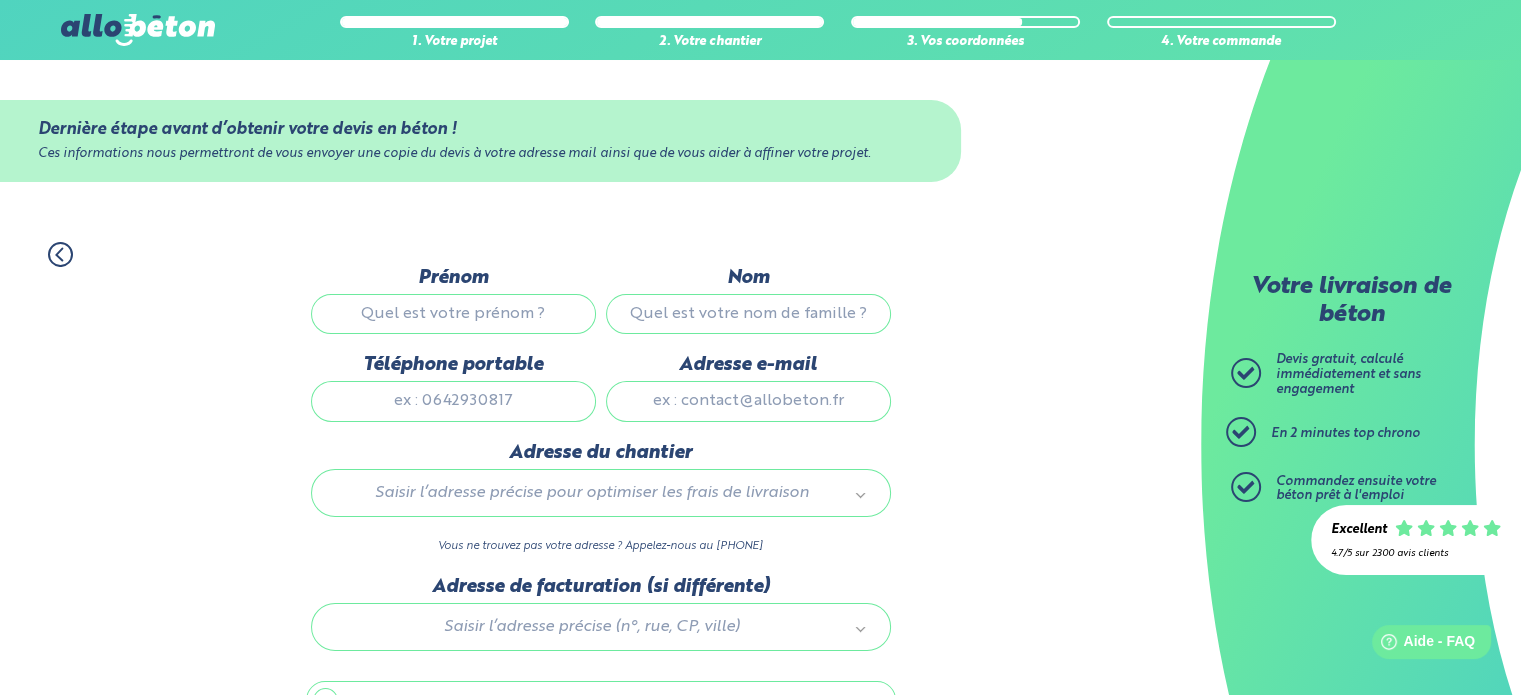 type on "[FIRST]" 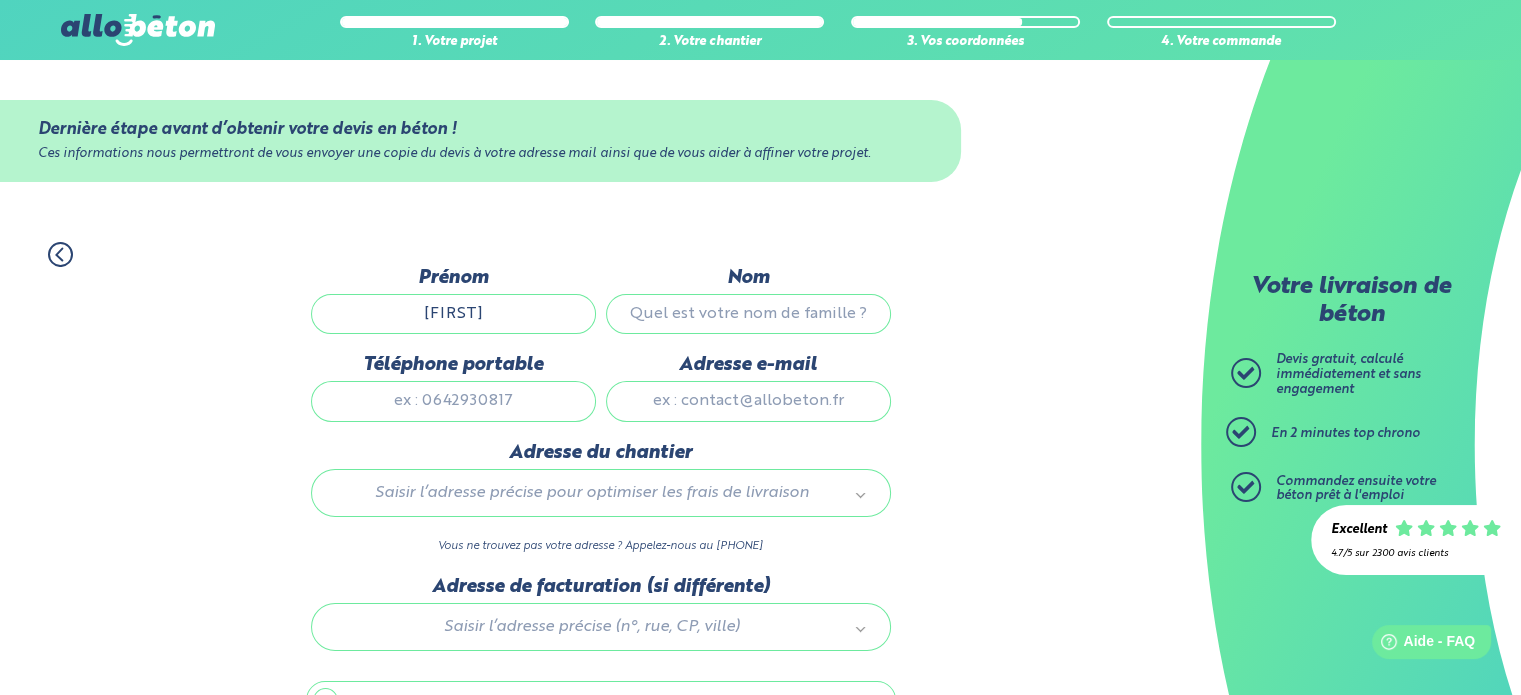 type on "DULIZE" 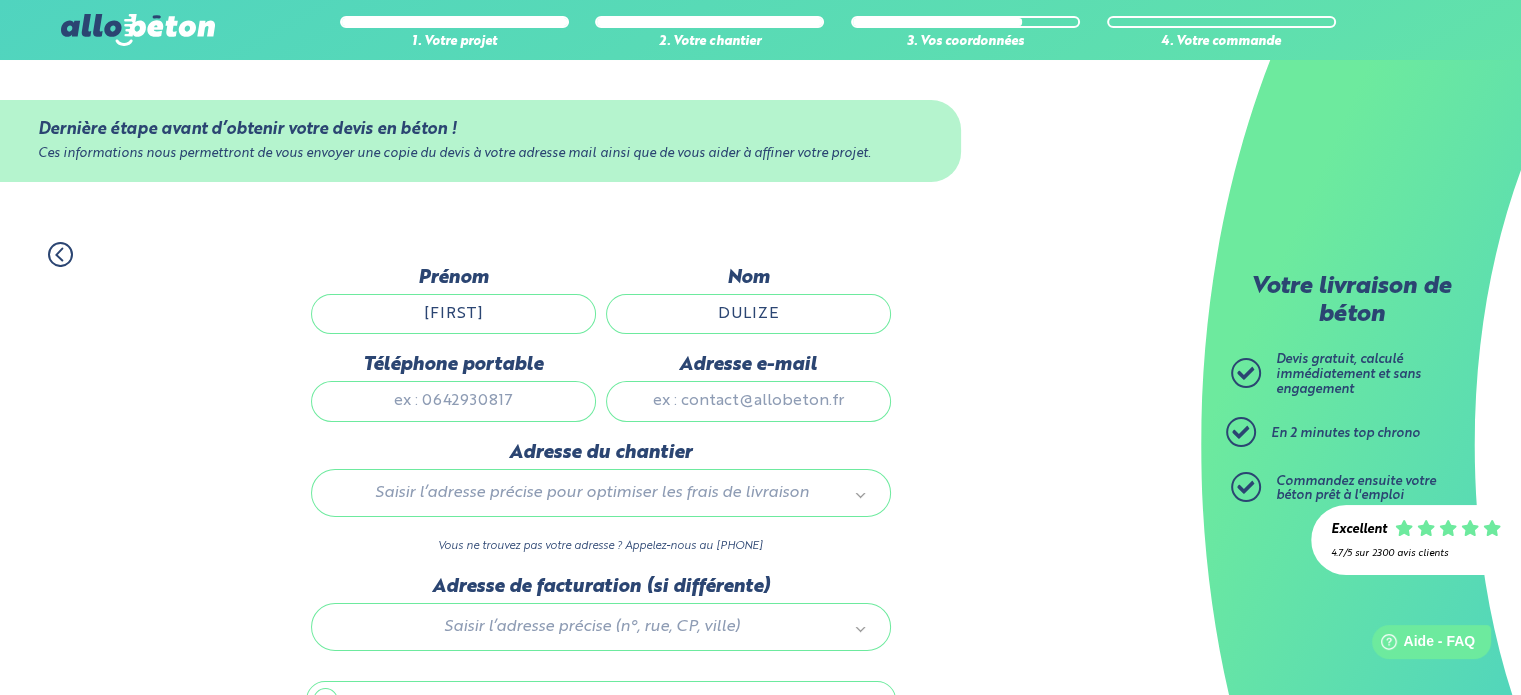 type on "[PHONE]" 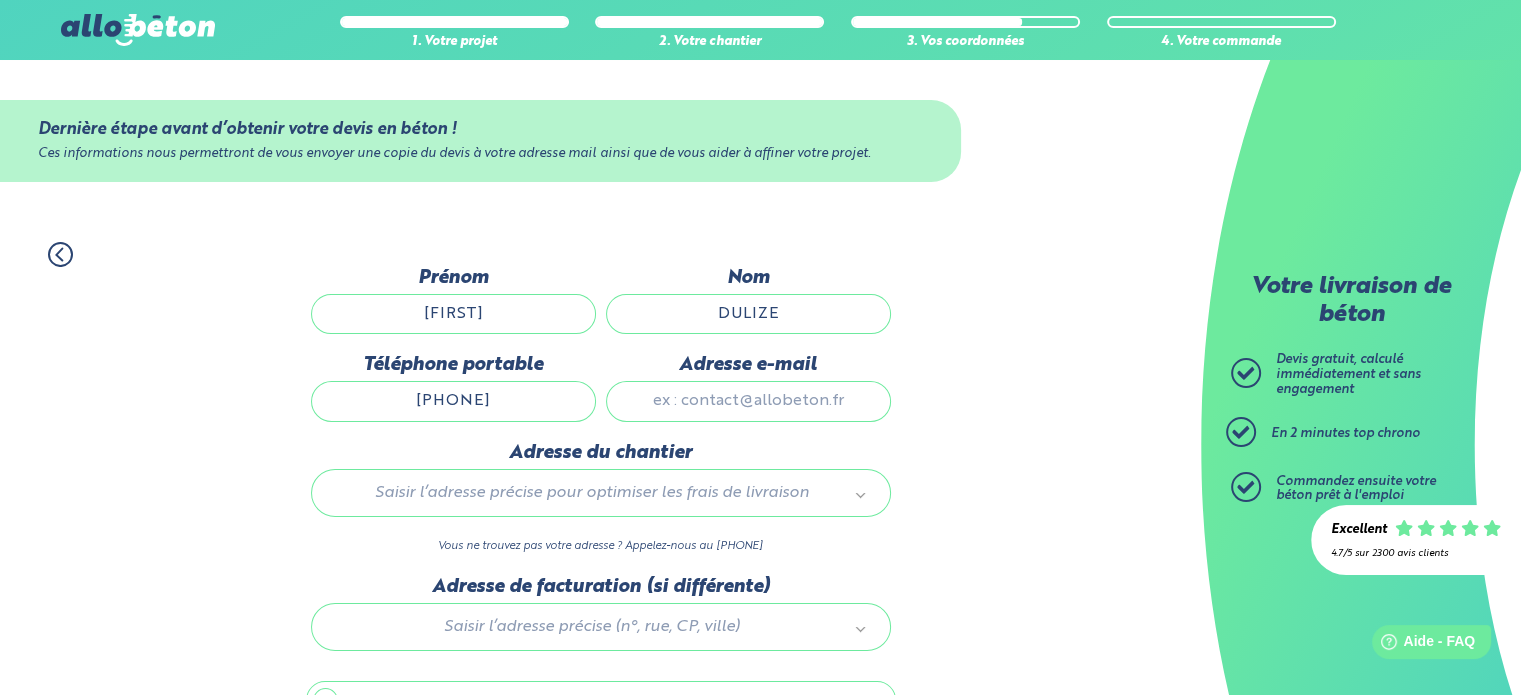 type on "[EMAIL]" 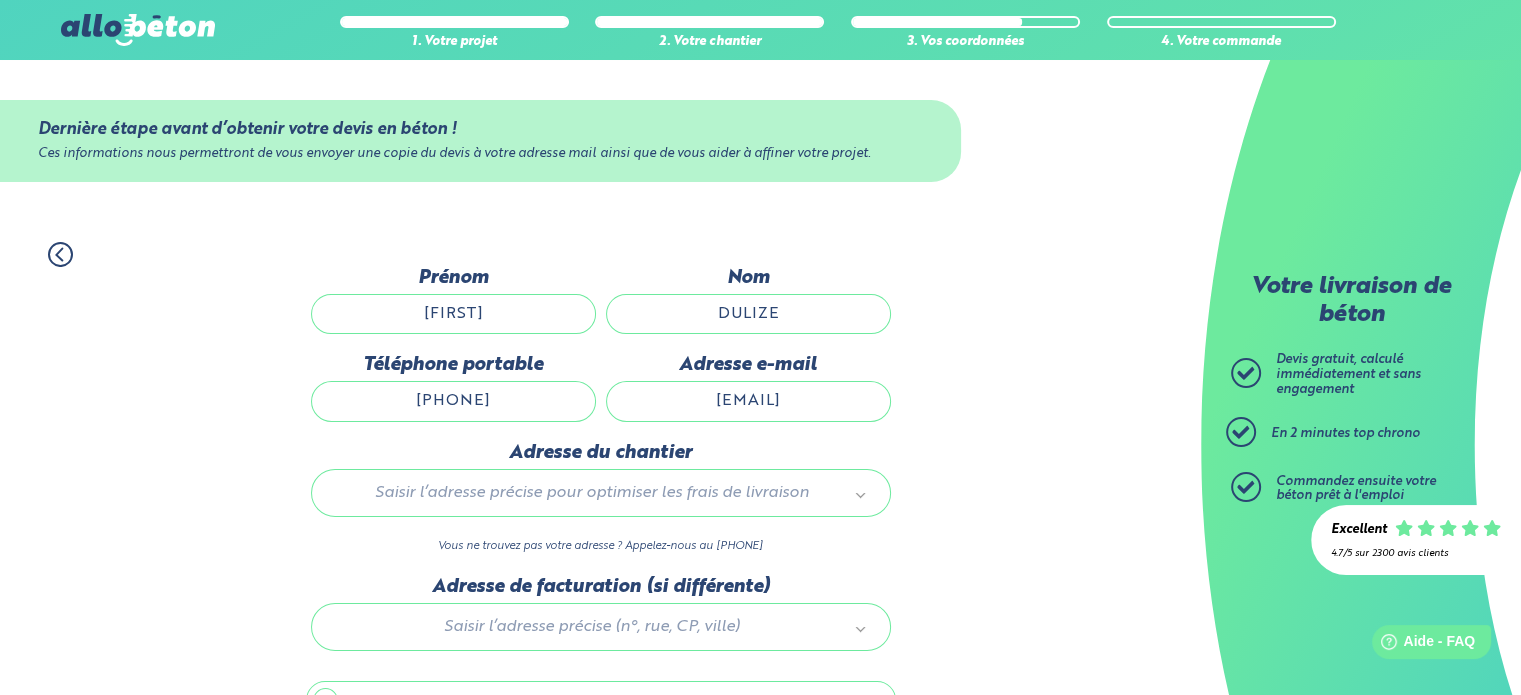type 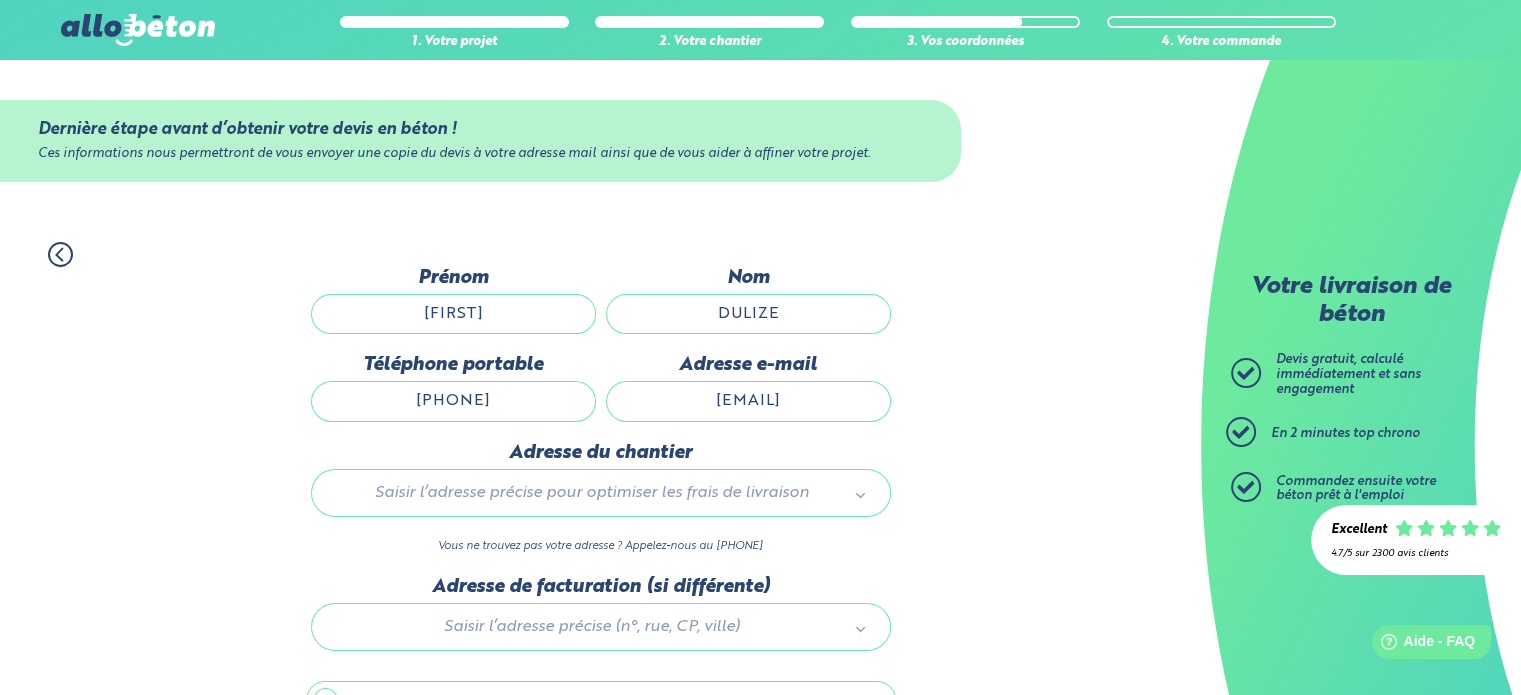 click on "[PHONE]" at bounding box center (453, 401) 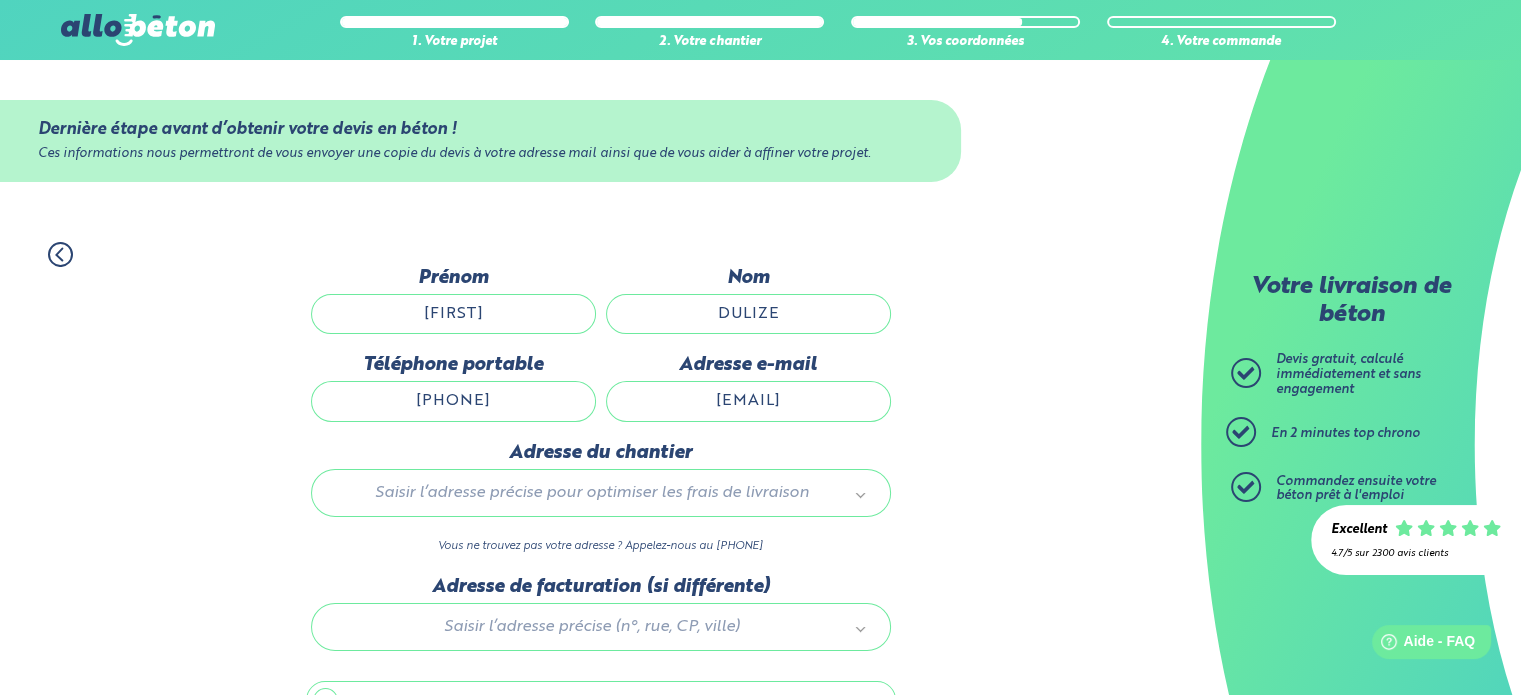 type on "9" 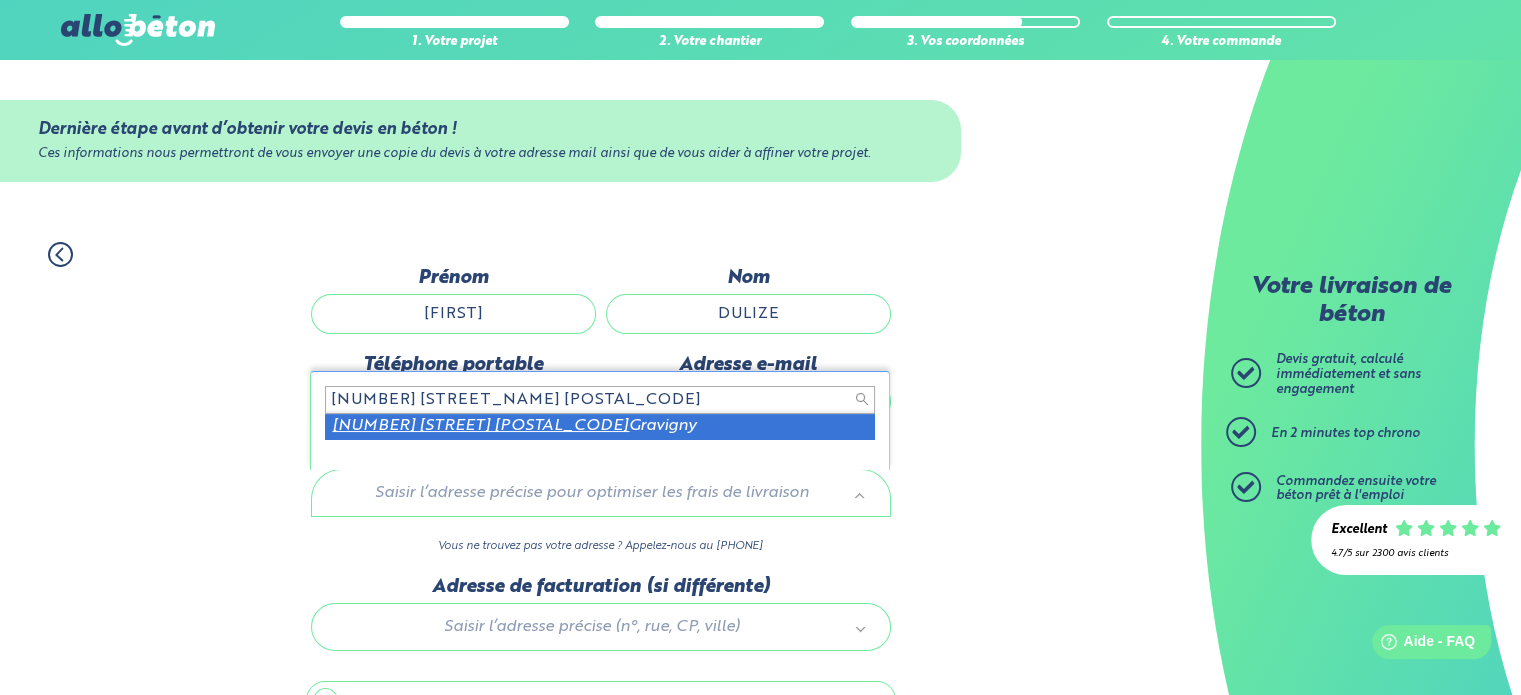 type on "[NUMBER] [STREET_NAME] [POSTAL_CODE]" 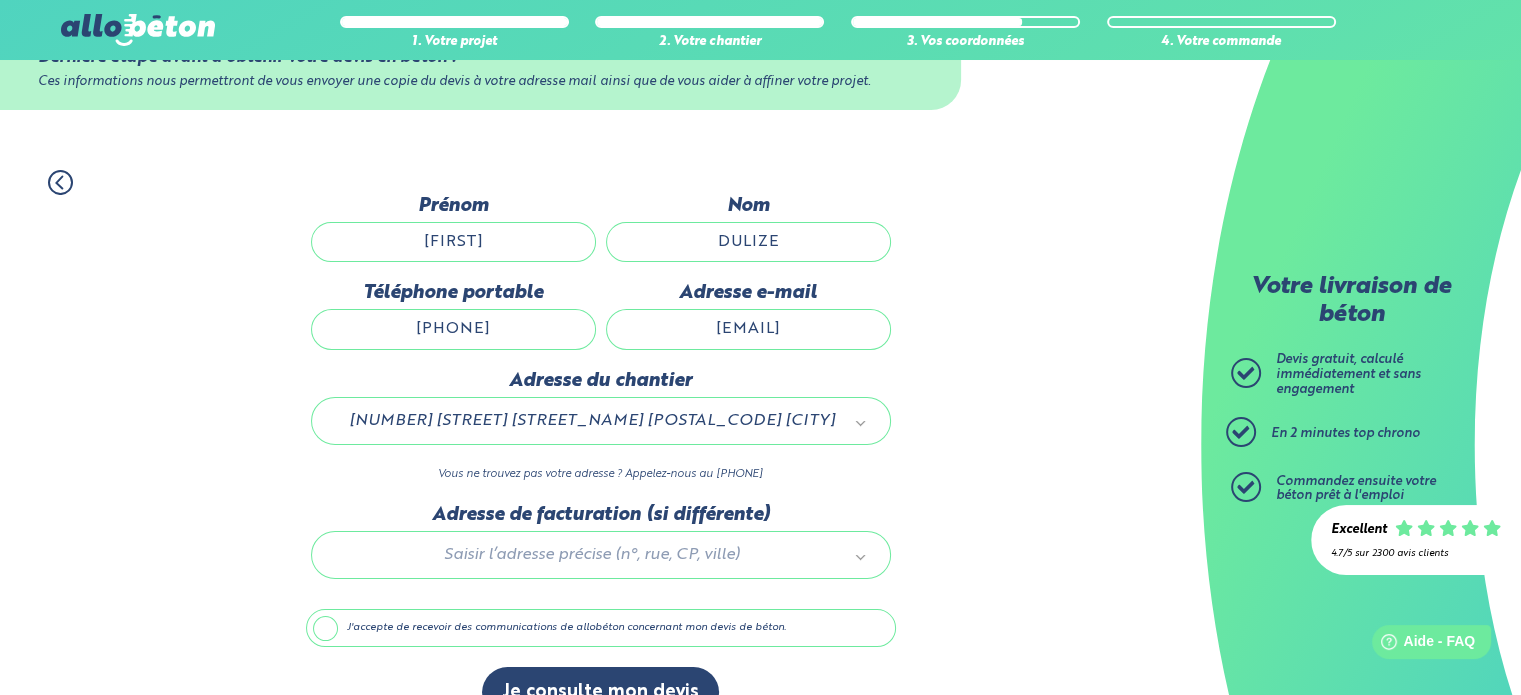 scroll, scrollTop: 112, scrollLeft: 0, axis: vertical 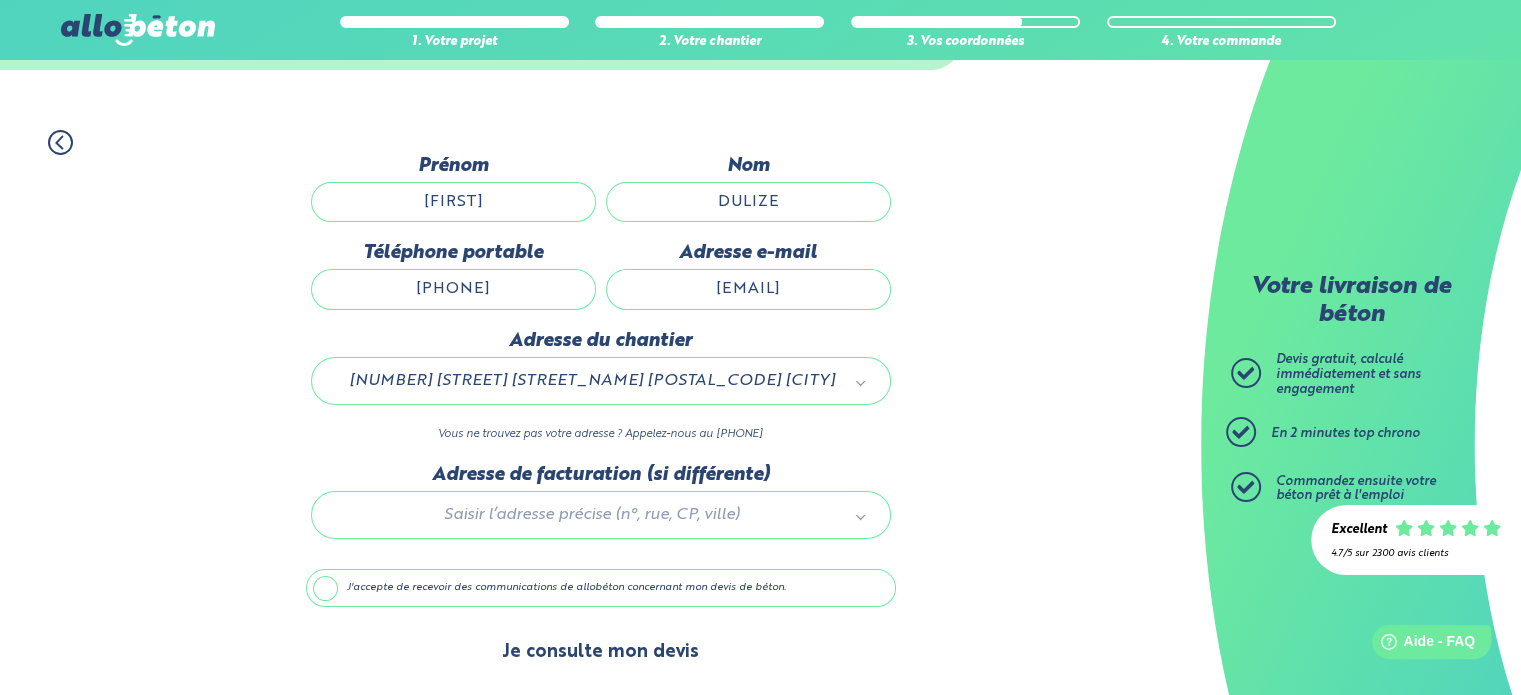 click on "Je consulte mon devis" at bounding box center [600, 652] 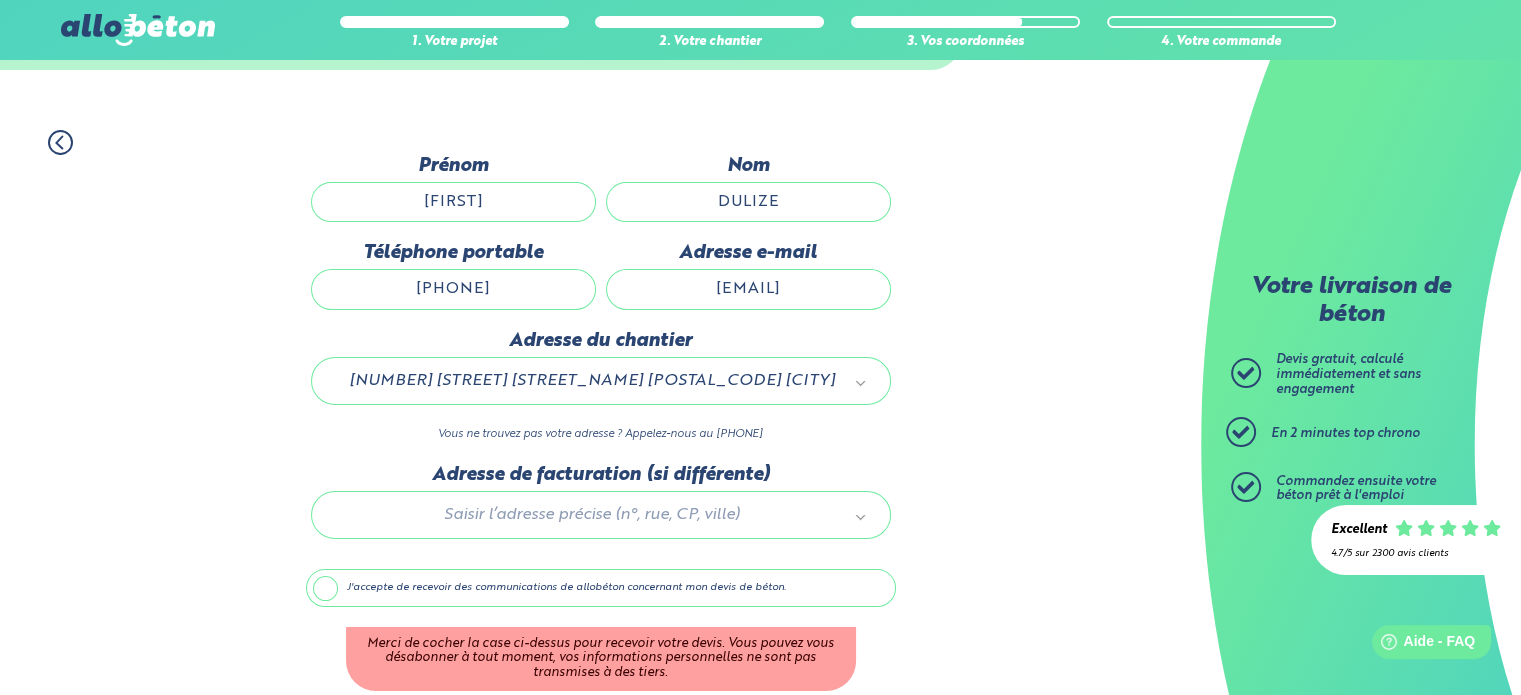 click on "J'accepte de recevoir des communications de allobéton concernant mon devis de béton." at bounding box center [601, 588] 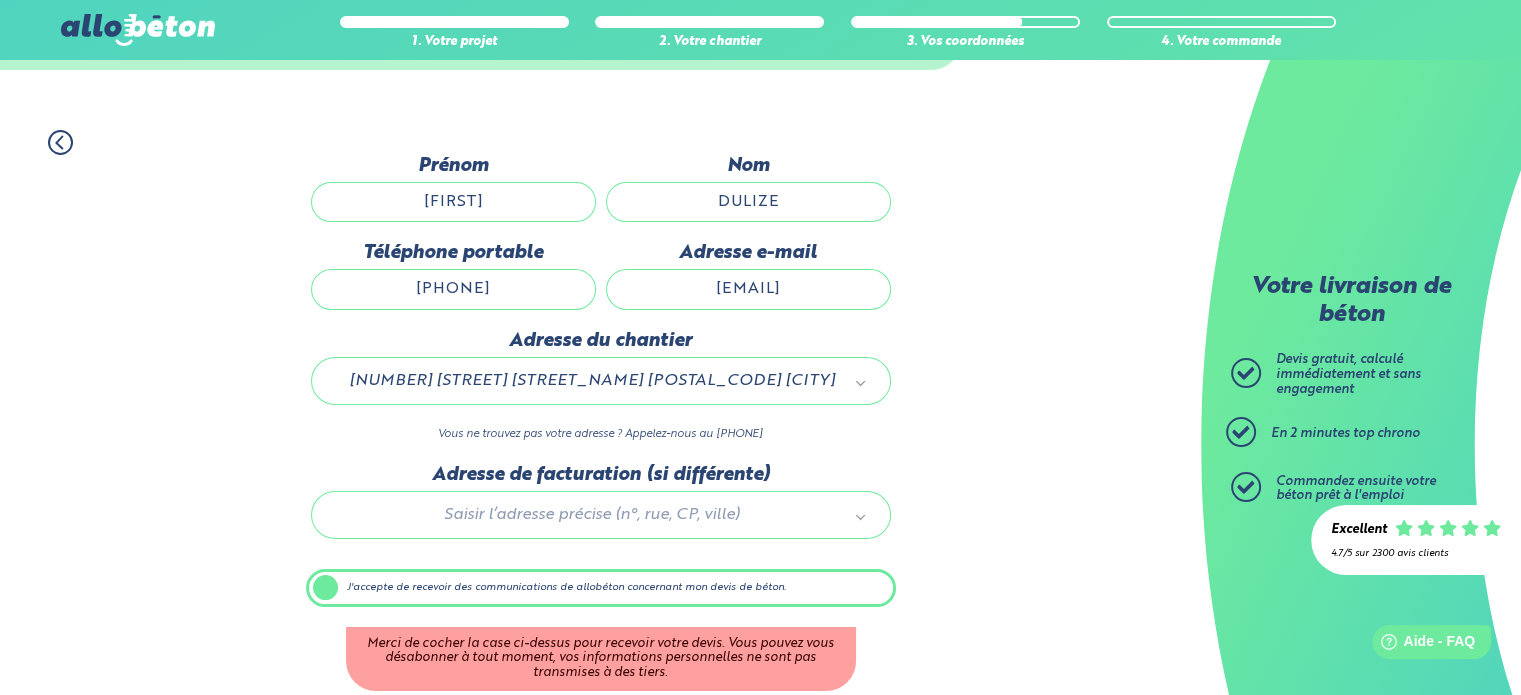 scroll, scrollTop: 112, scrollLeft: 0, axis: vertical 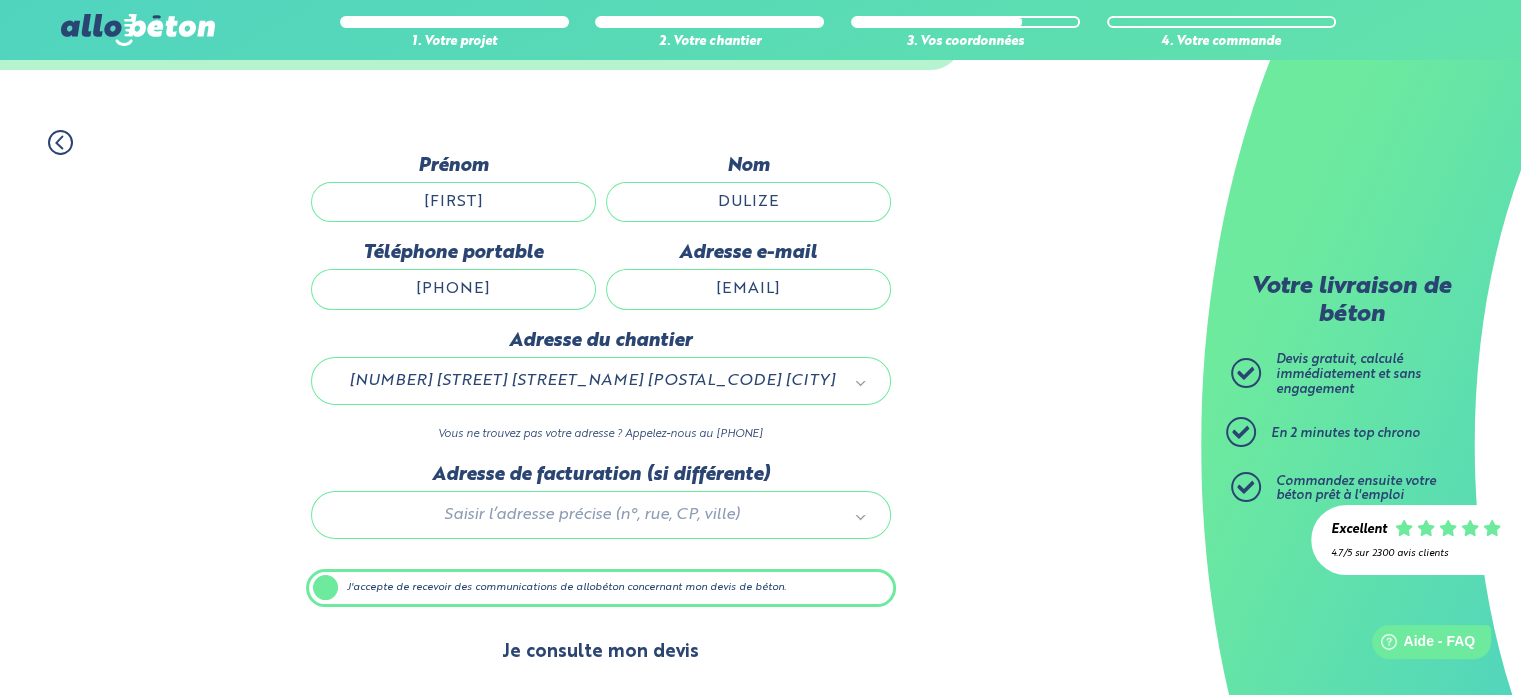 click on "Je consulte mon devis" at bounding box center [600, 652] 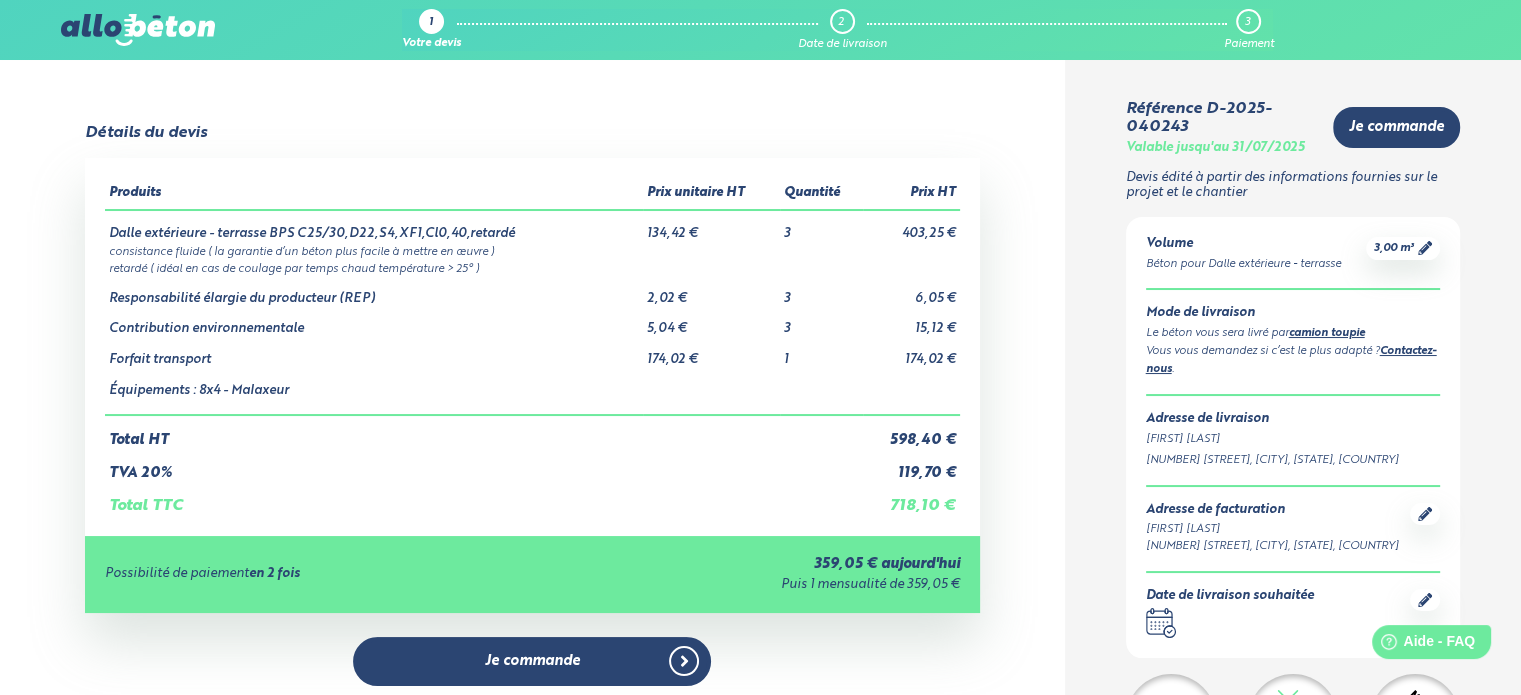 scroll, scrollTop: 0, scrollLeft: 0, axis: both 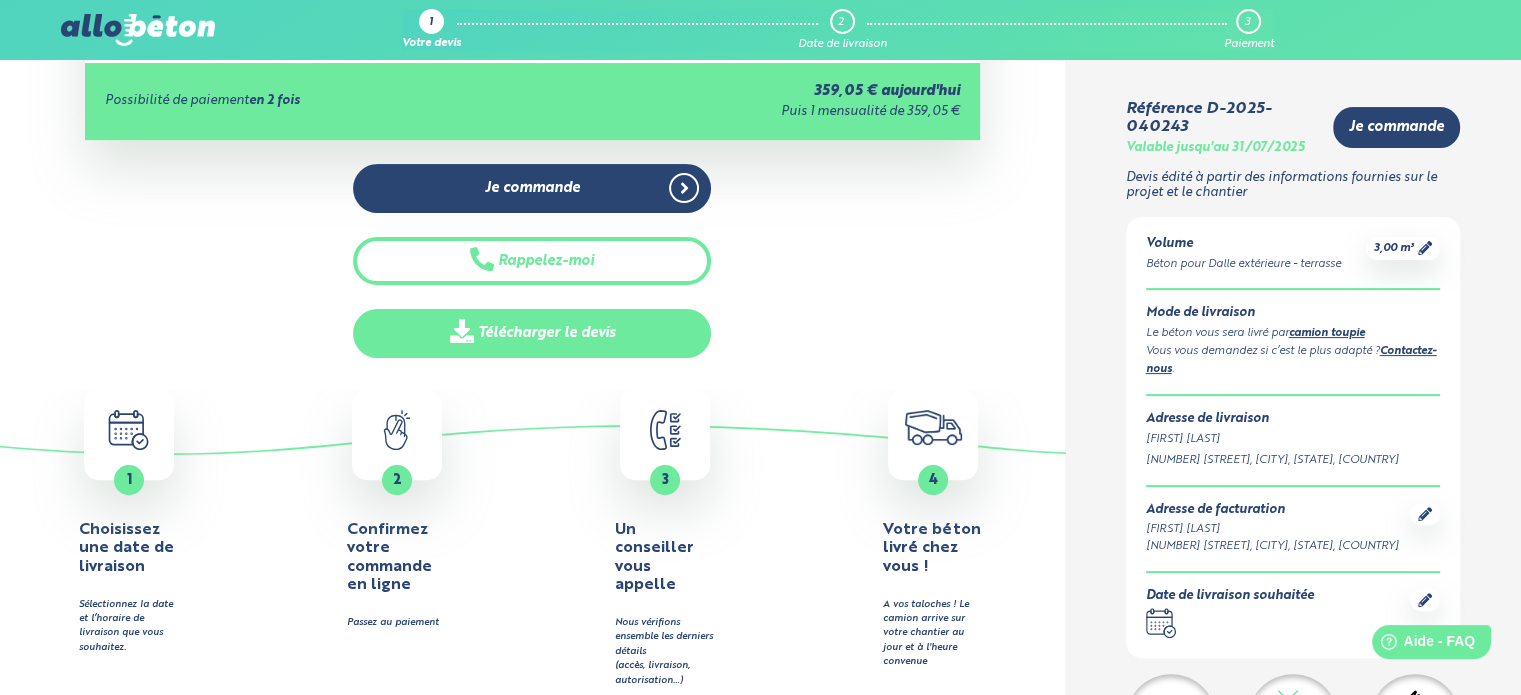 click on "Télécharger le devis" at bounding box center (532, 333) 